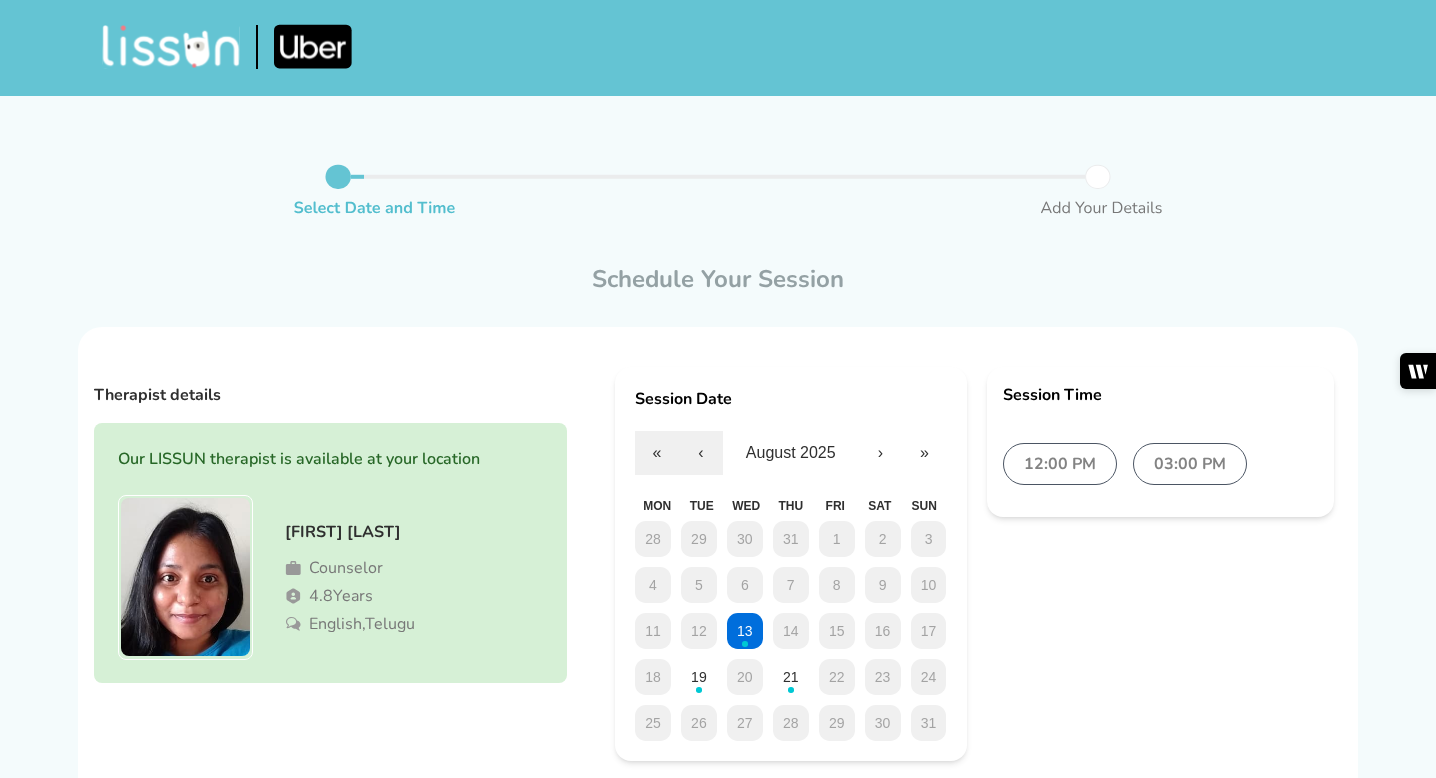 scroll, scrollTop: 0, scrollLeft: 0, axis: both 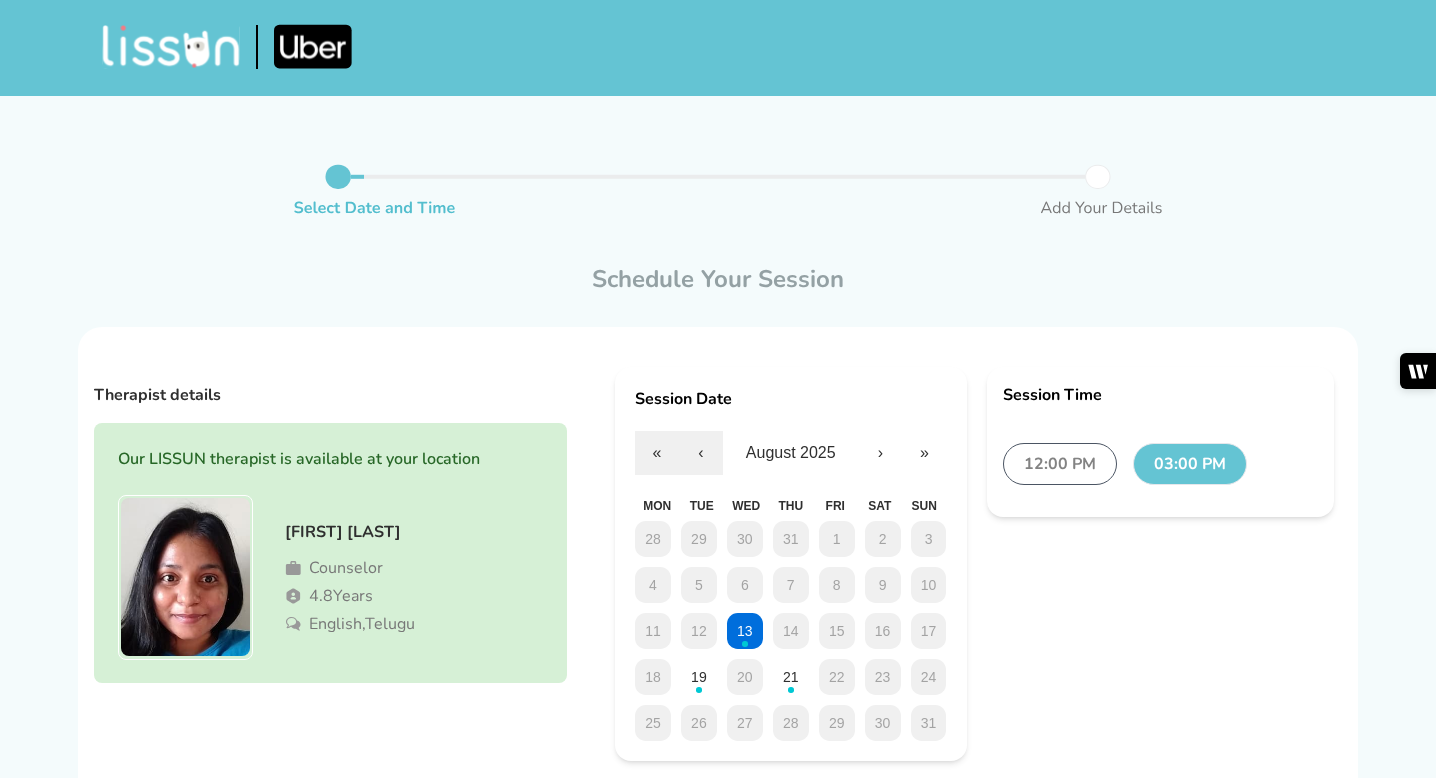 click on "12:00 PM" at bounding box center [1060, 464] 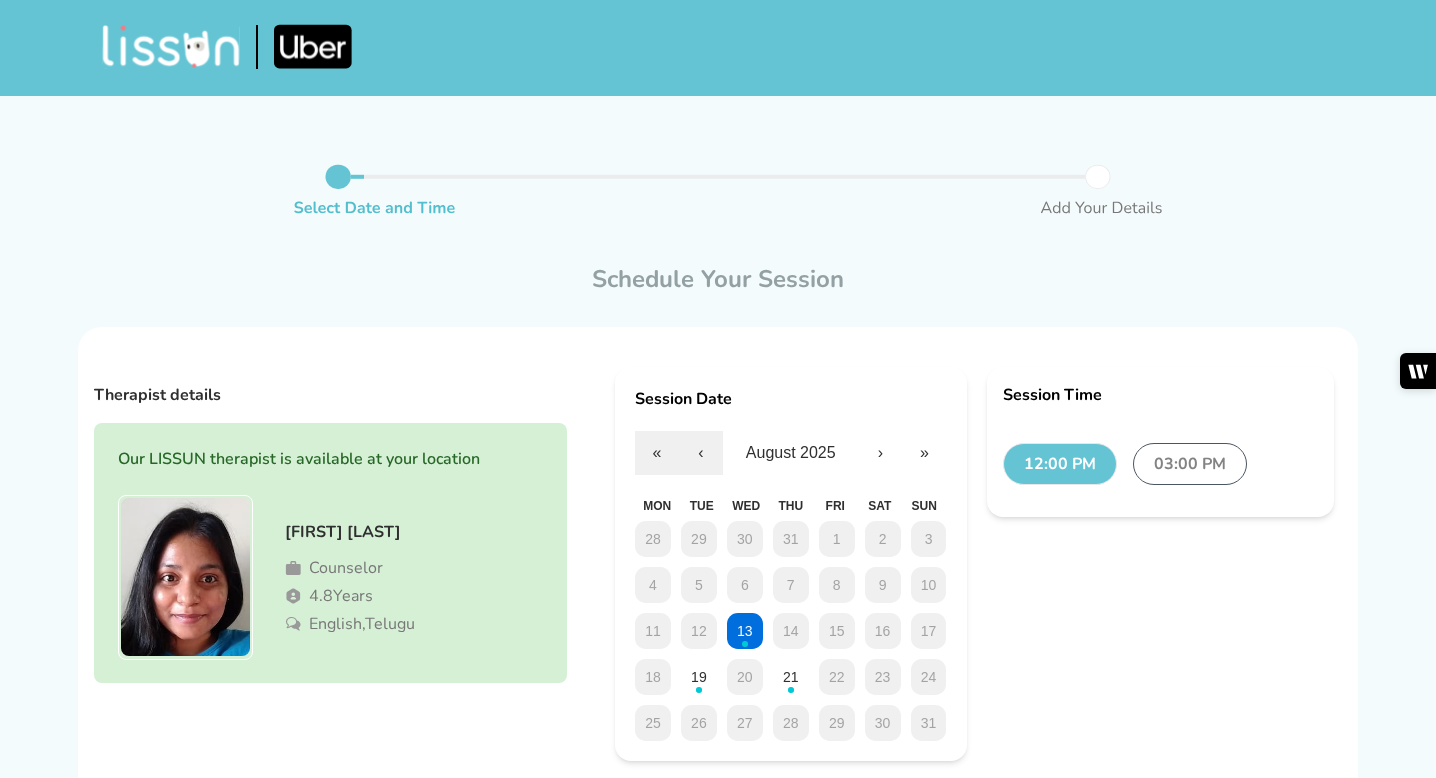 click on "12:00 PM 03:00 PM" at bounding box center [1161, 456] 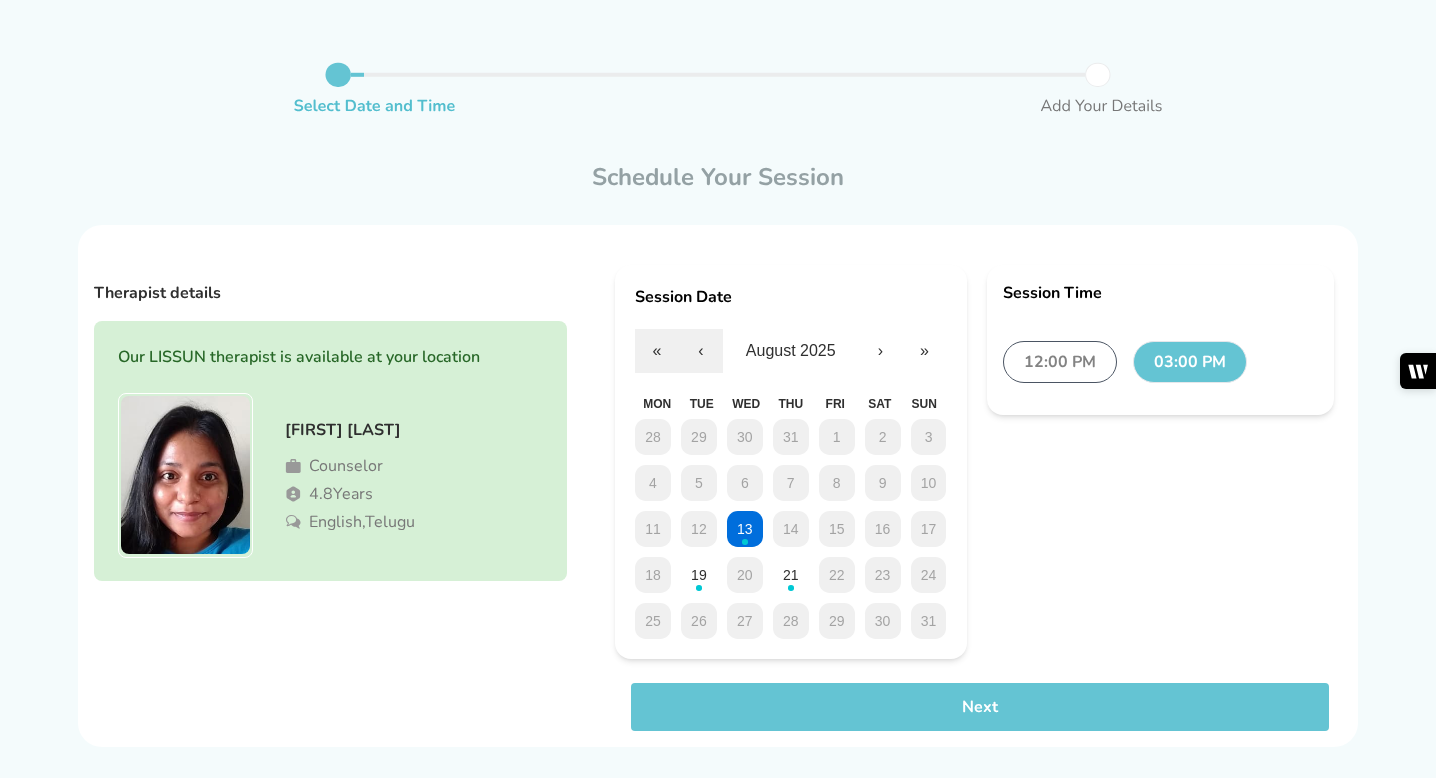 scroll, scrollTop: 118, scrollLeft: 0, axis: vertical 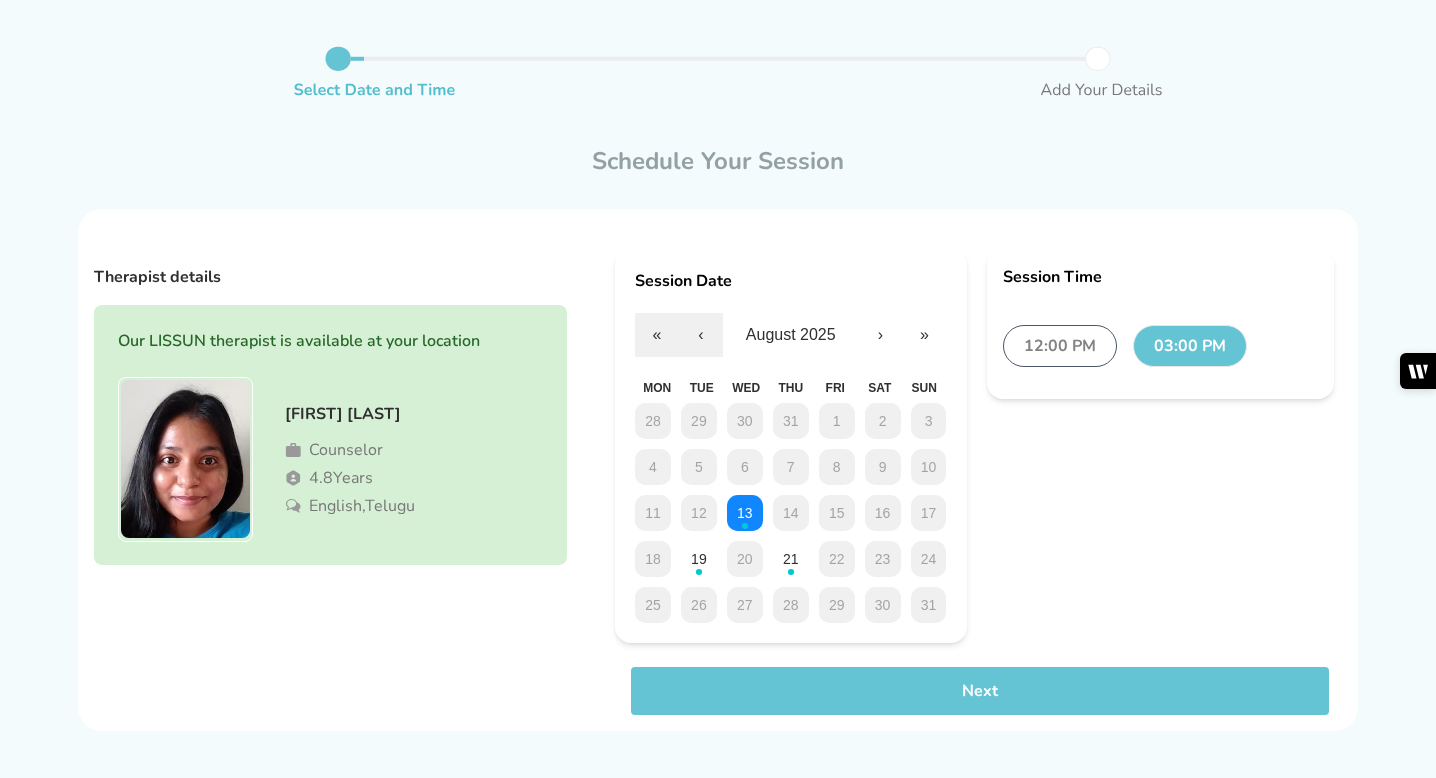 click on "13" at bounding box center [745, 513] 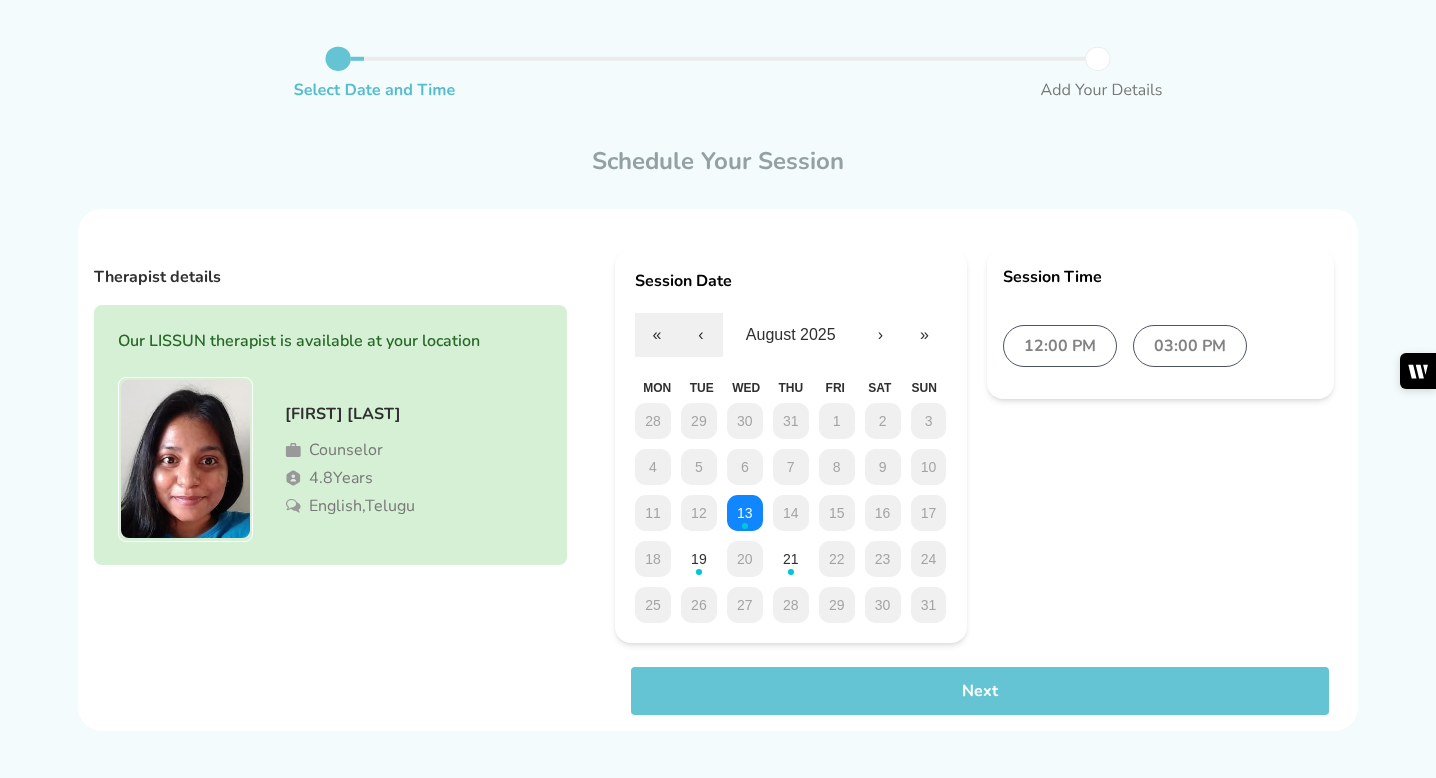 click on "13" at bounding box center [745, 513] 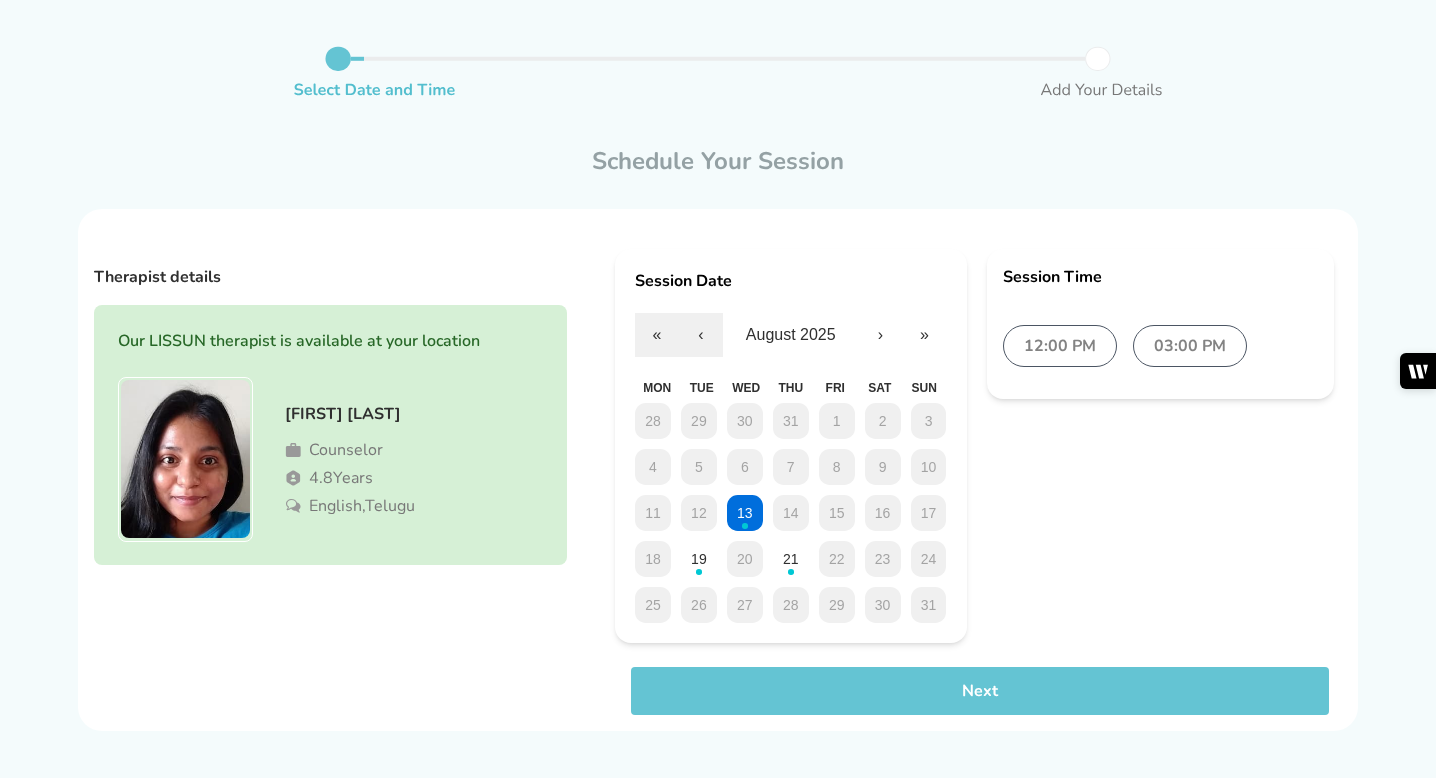 click on "28 29 30 31 1 2 3 4 5 6 7 8 9 10 11 12 13 14 15 16 17 18 19 20 21 22 23 24 25 26 27 28 29 30 31" at bounding box center [791, 513] 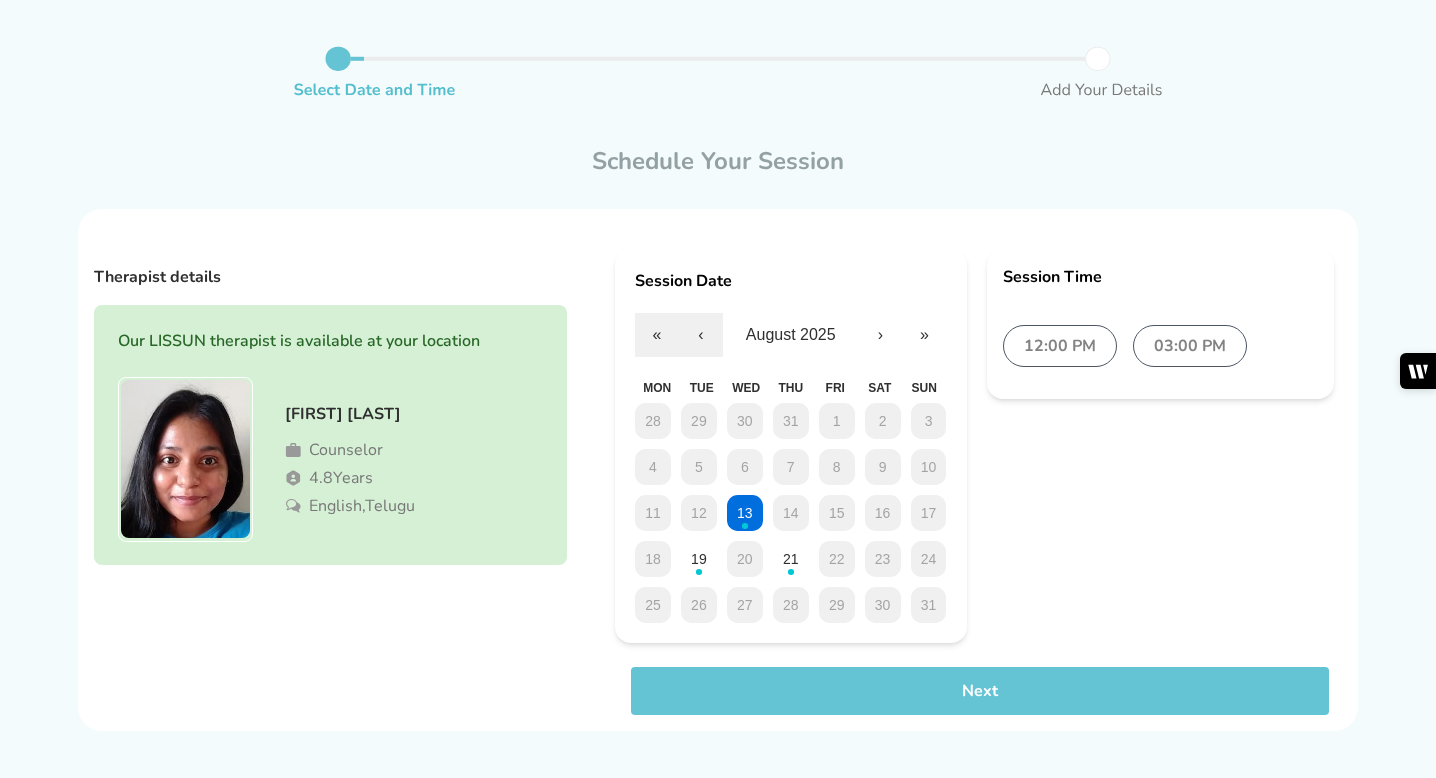 click on "28 29 30 31 1 2 3 4 5 6 7 8 9 10 11 12 13 14 15 16 17 18 19 20 21 22 23 24 25 26 27 28 29 30 31" at bounding box center (791, 513) 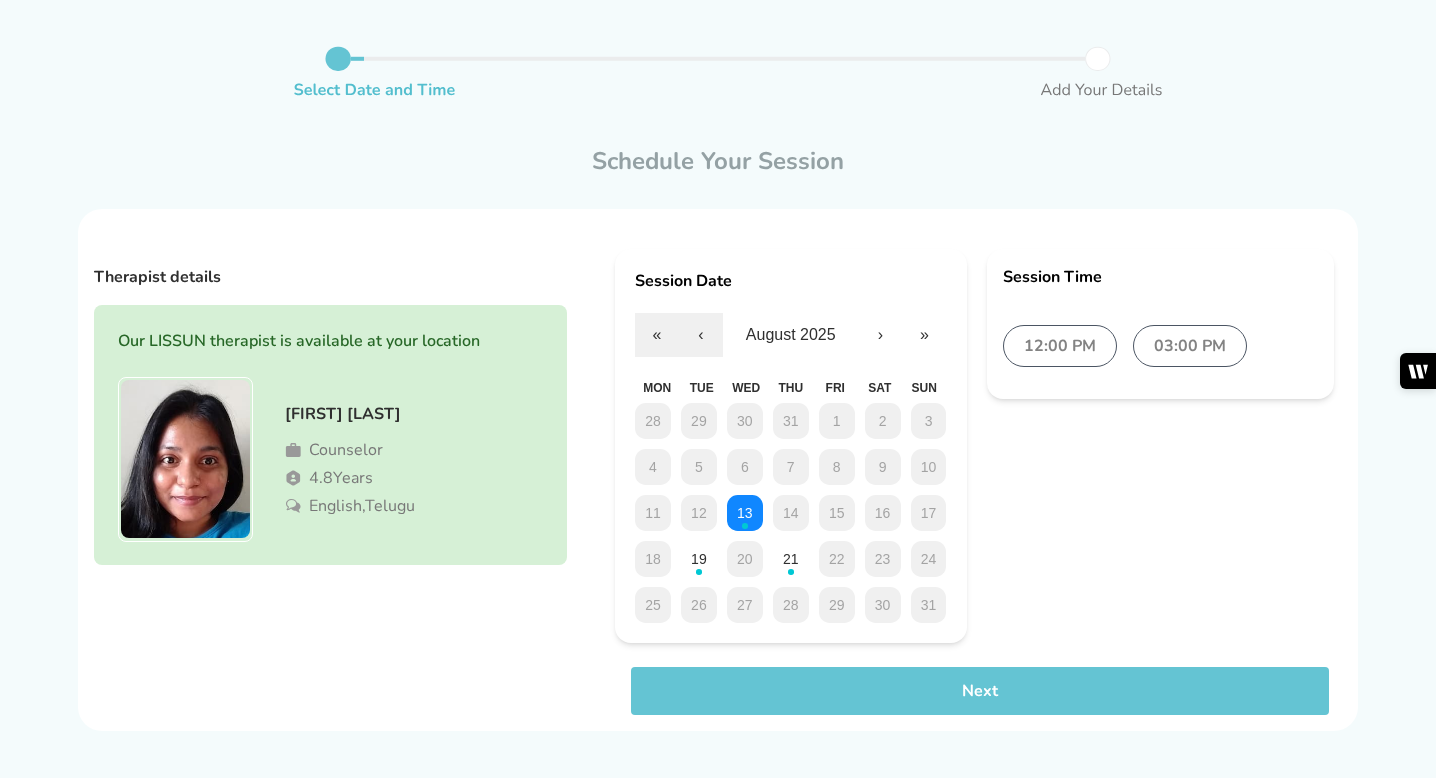click on "13" at bounding box center (745, 513) 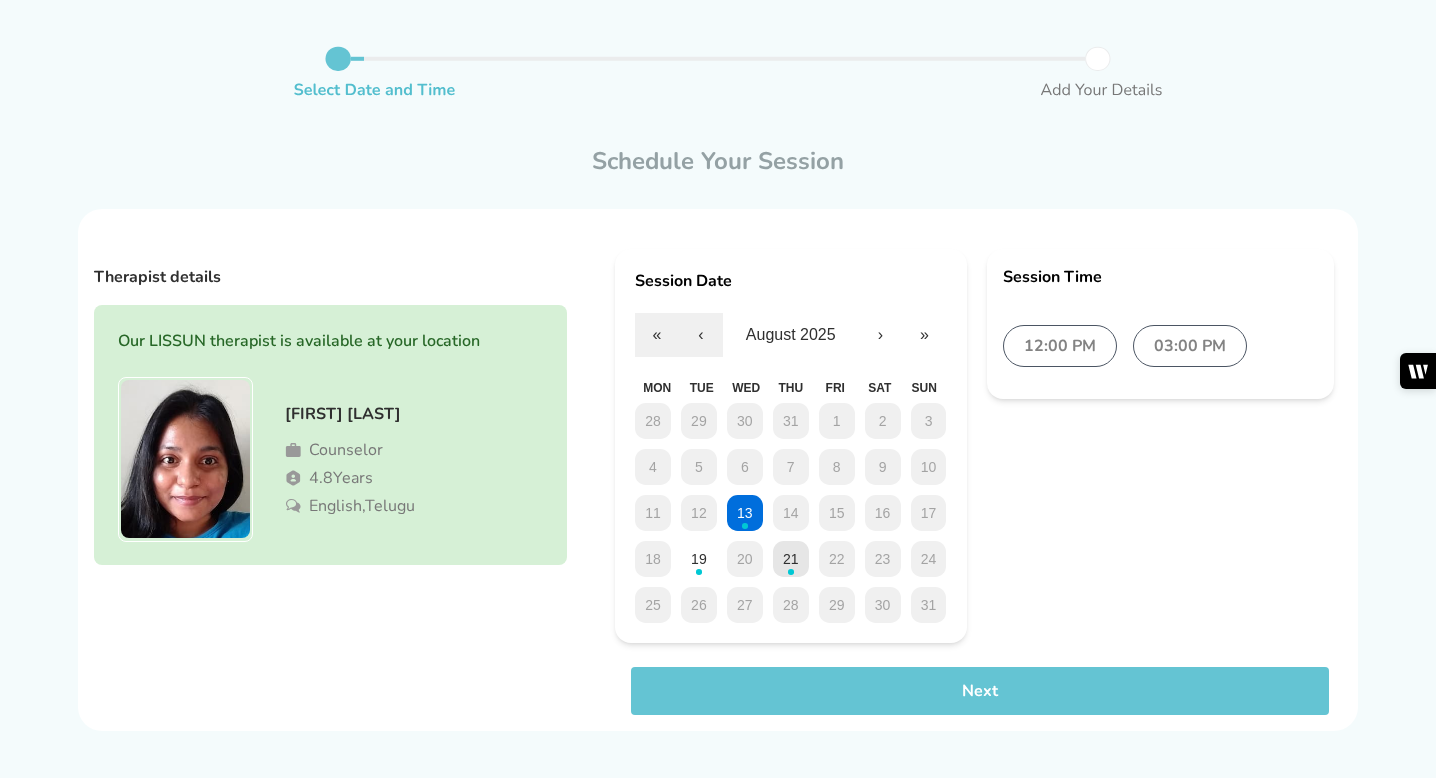 click on "21" at bounding box center [791, 559] 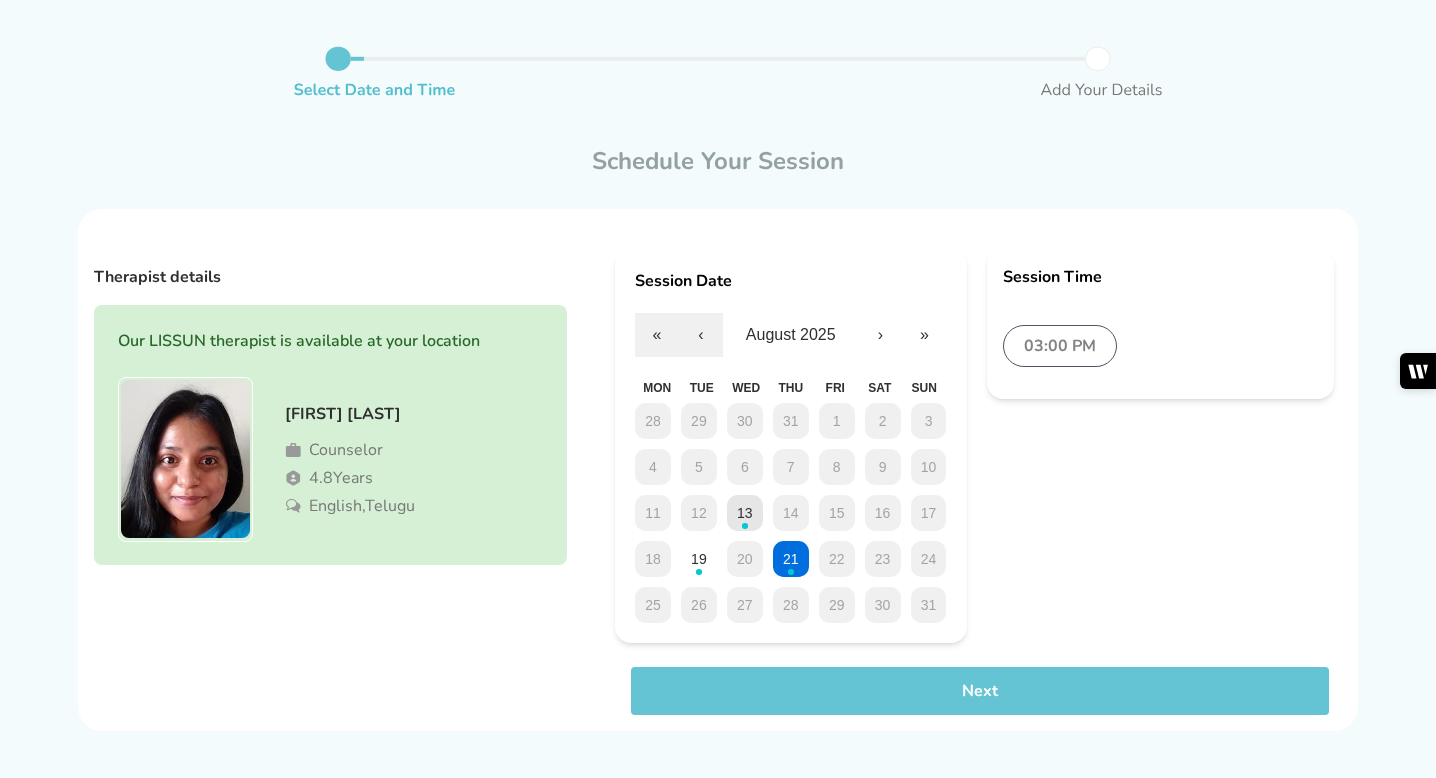 click on "13" at bounding box center [745, 513] 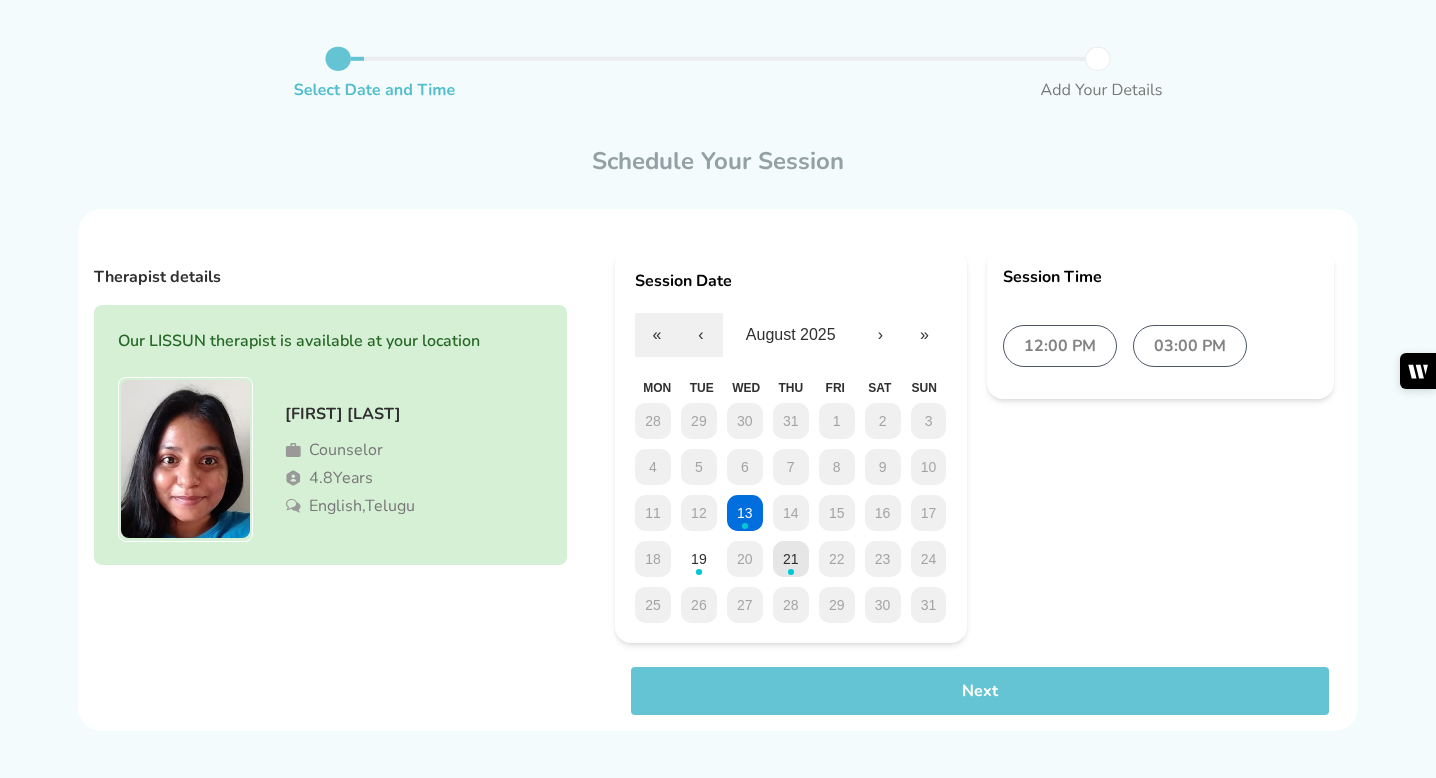 click on "21" at bounding box center (791, 559) 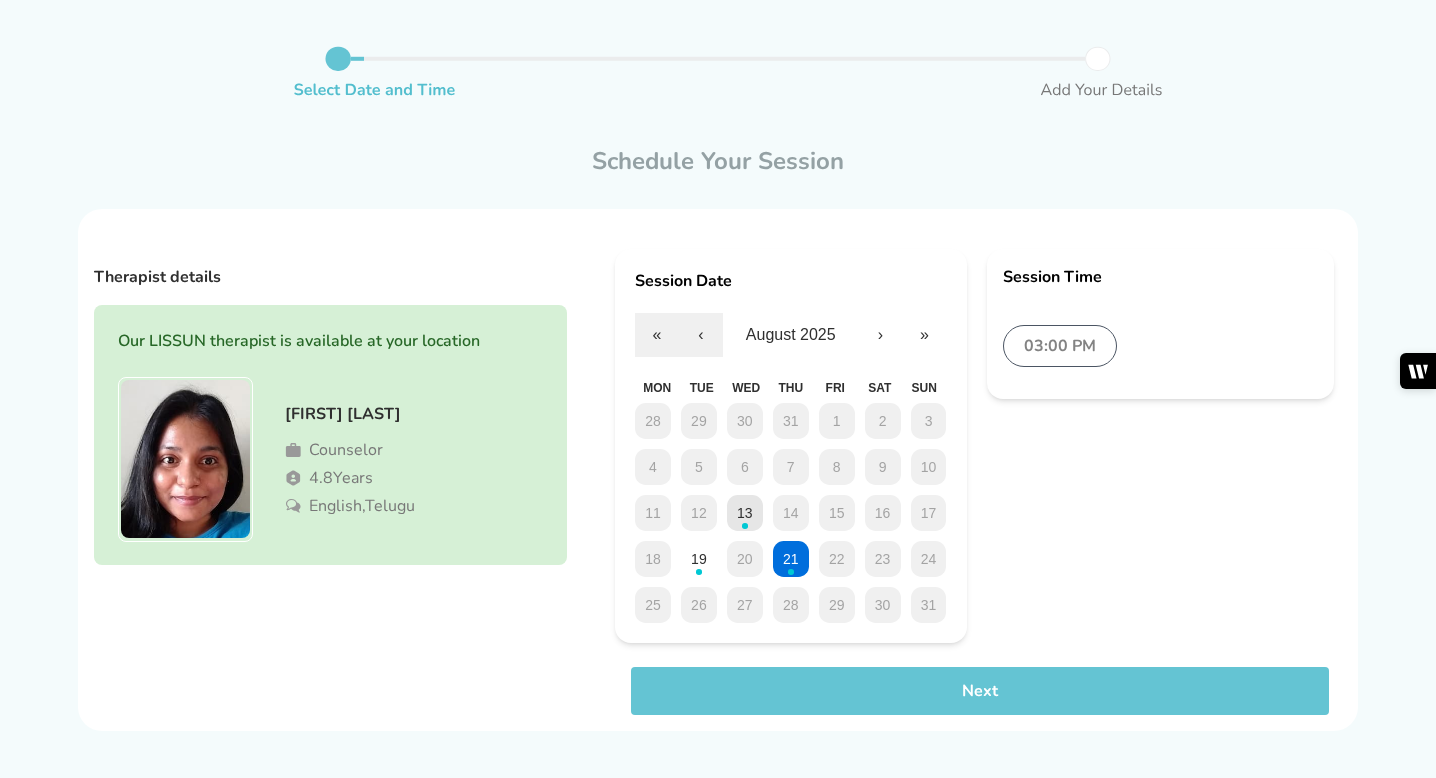 click on "13" at bounding box center (745, 513) 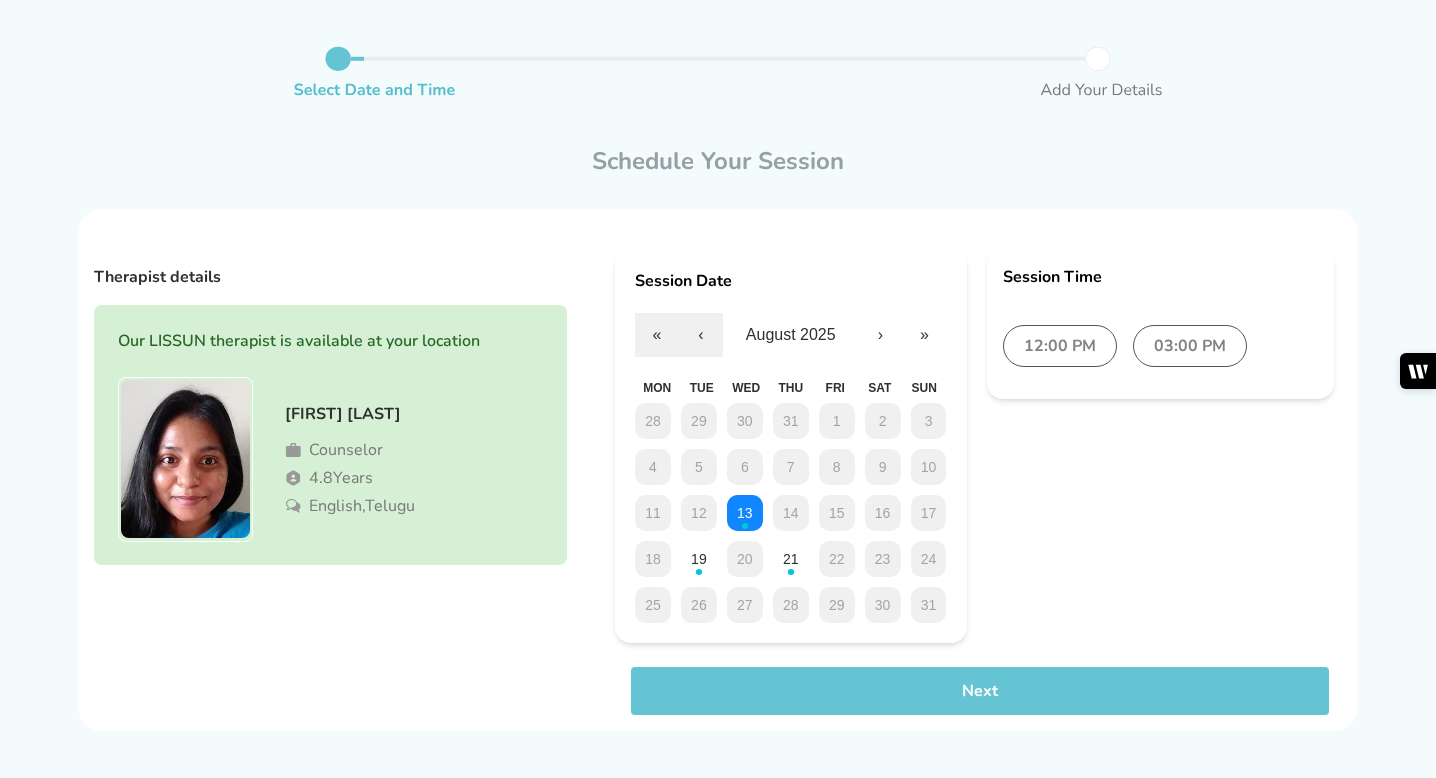 click on "13" at bounding box center [745, 513] 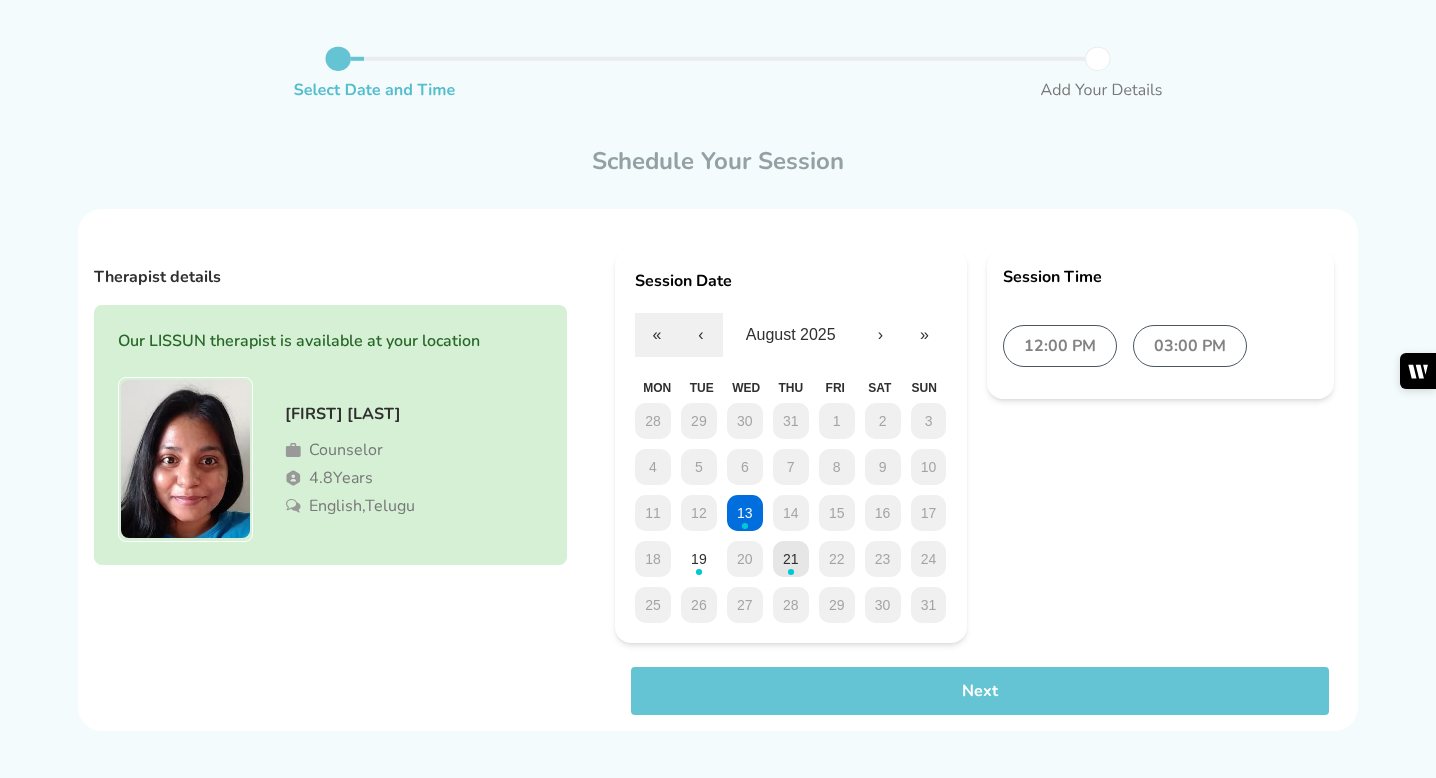click on "21" at bounding box center [791, 559] 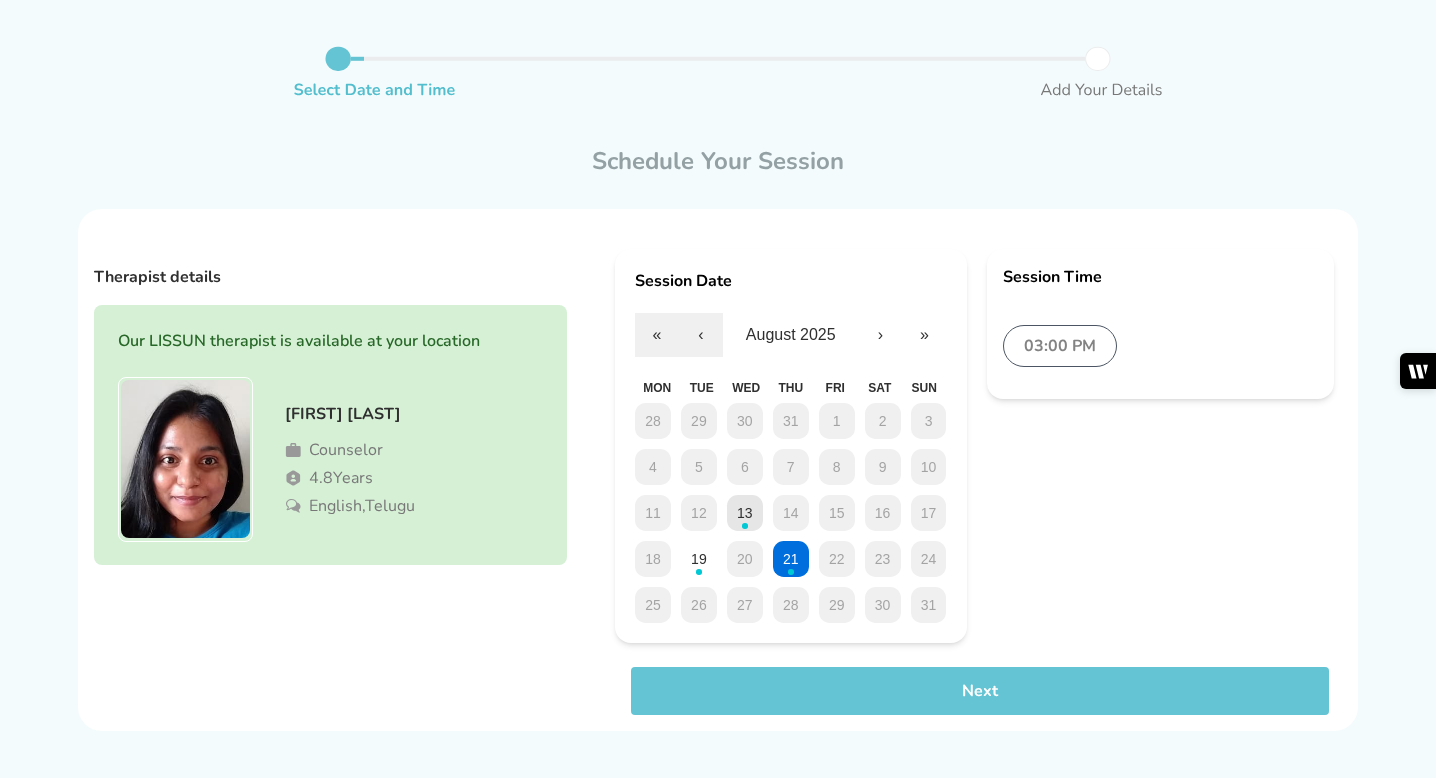 click on "13" at bounding box center (745, 513) 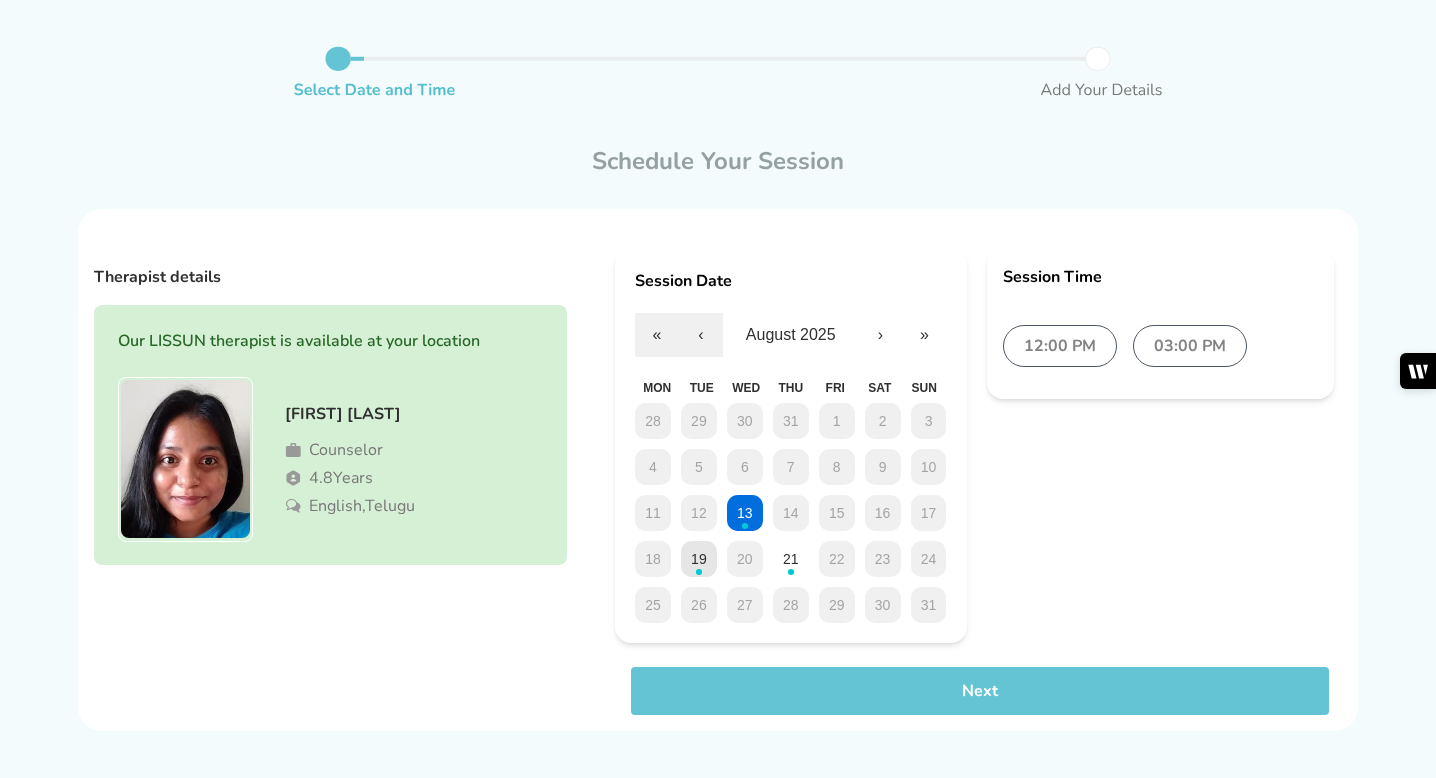 click on "19" at bounding box center (699, 559) 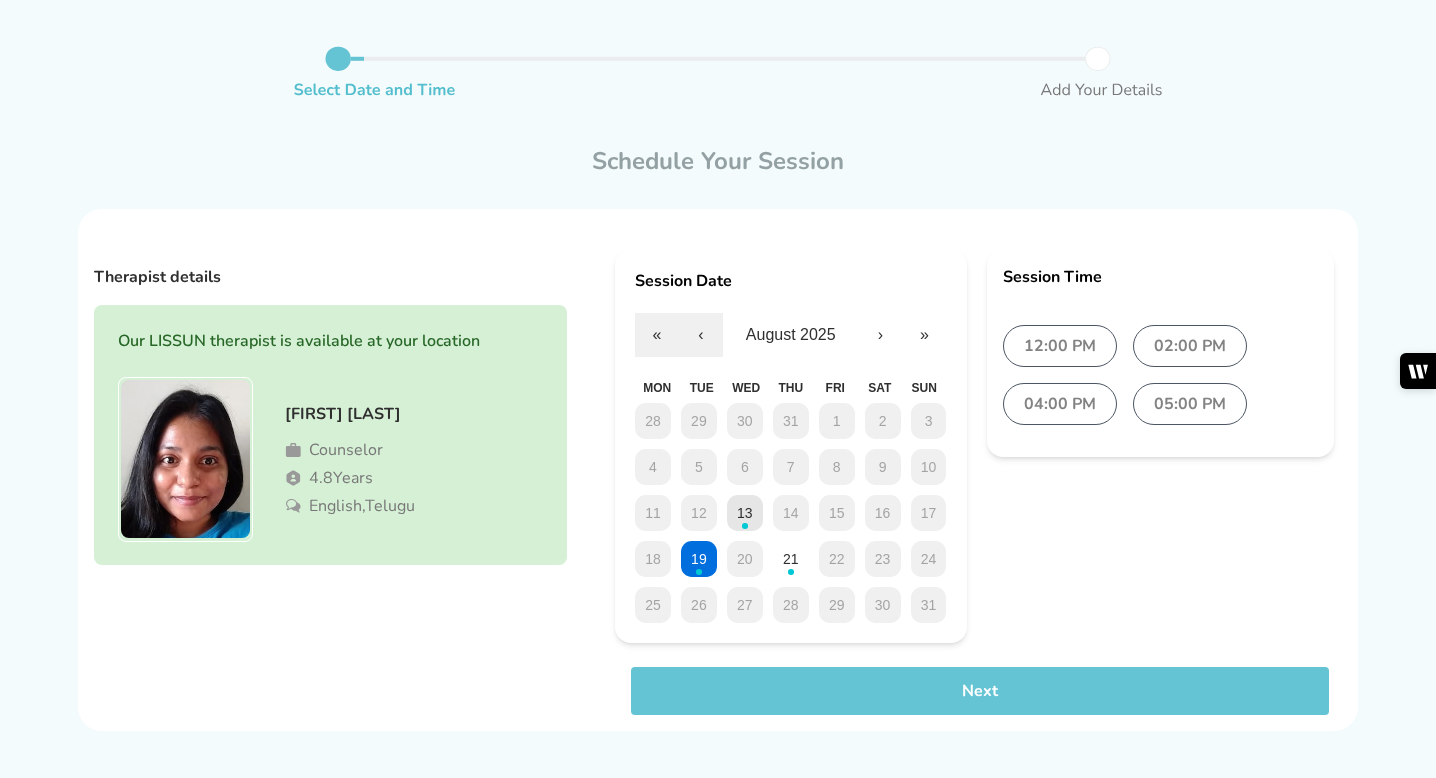 click on "13" at bounding box center (745, 513) 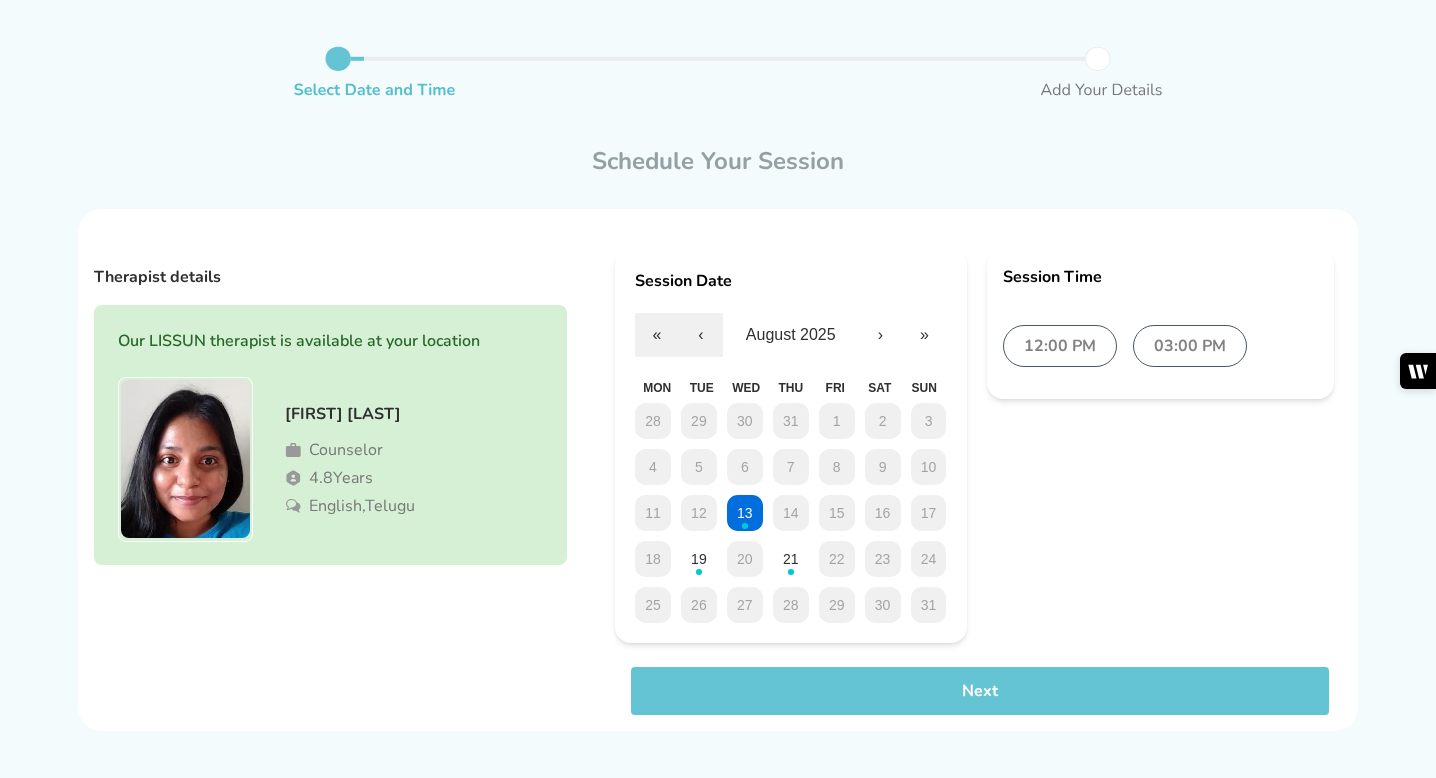 click on "28 29 30 31 1 2 3 4 5 6 7 8 9 10 11 12 13 14 15 16 17 18 19 20 21 22 23 24 25 26 27 28 29 30 31" at bounding box center [791, 513] 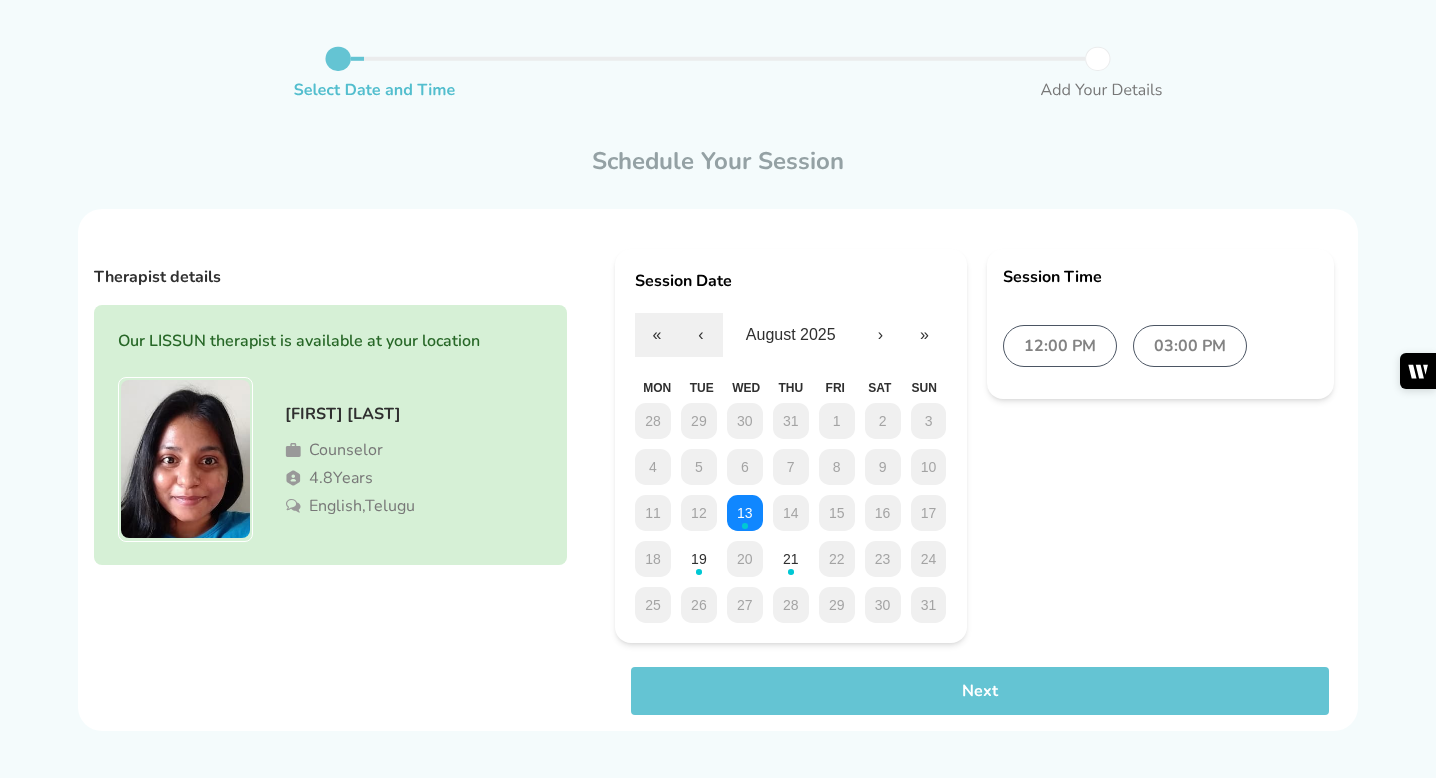 click on "13" at bounding box center [745, 513] 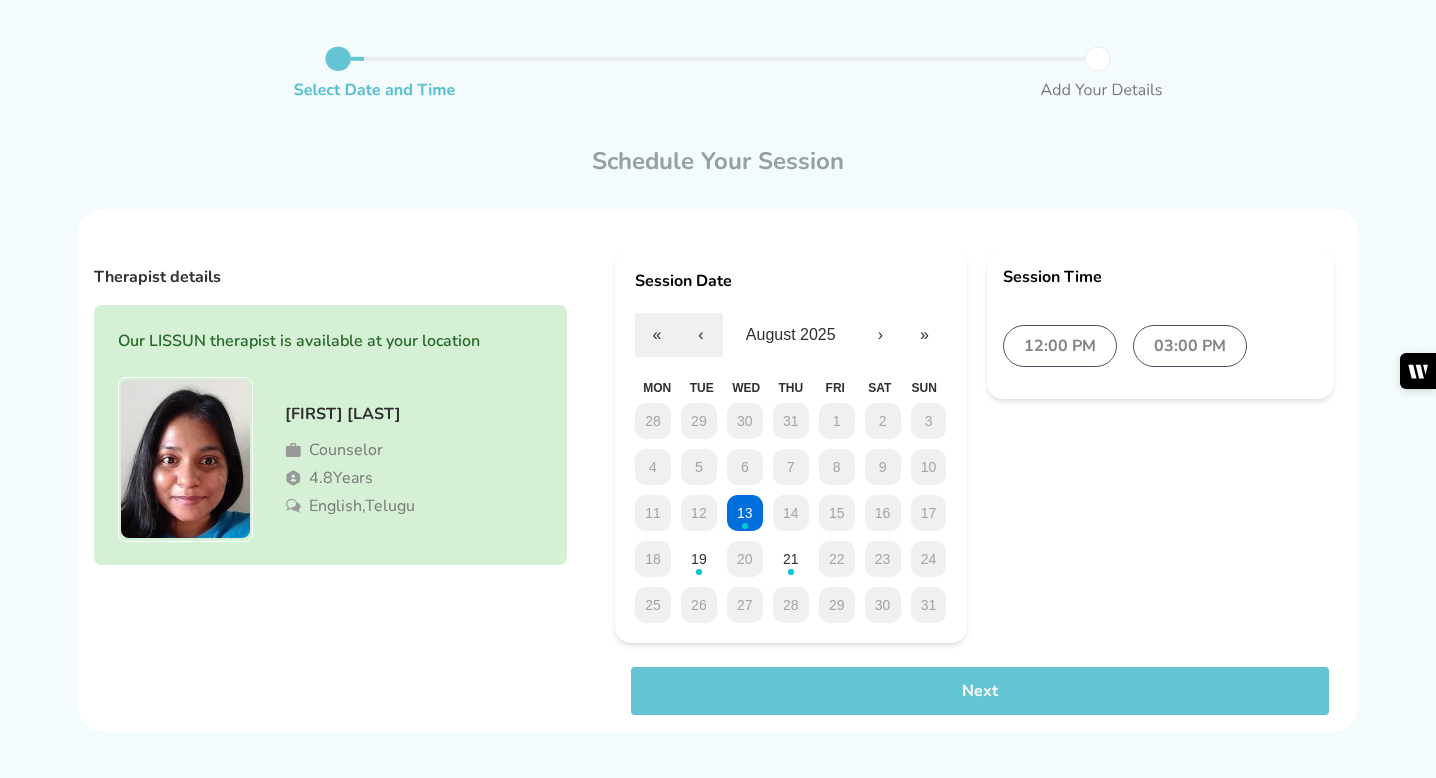 click on "28 29 30 31 1 2 3 4 5 6 7 8 9 10 11 12 13 14 15 16 17 18 19 20 21 22 23 24 25 26 27 28 29 30 31" at bounding box center (791, 513) 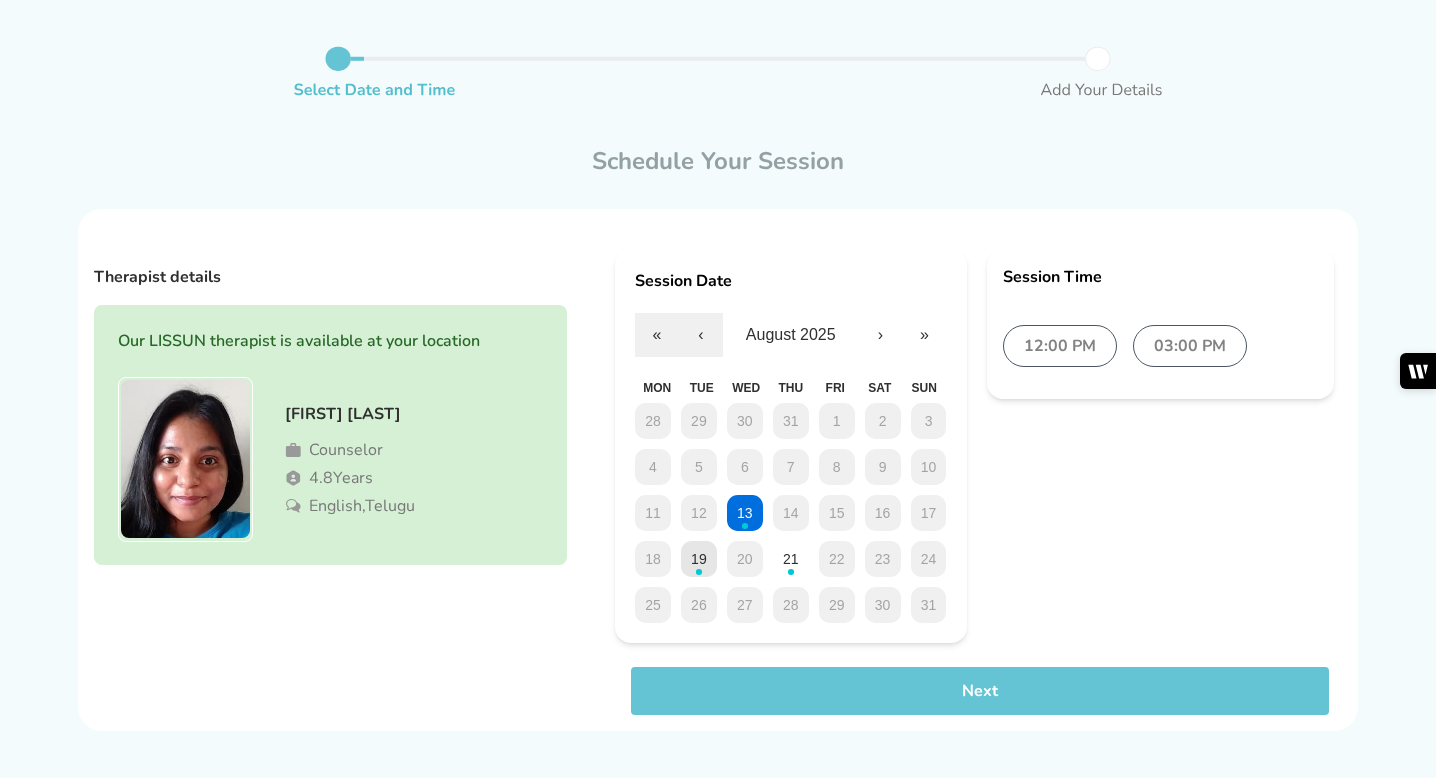 click on "19" at bounding box center [699, 559] 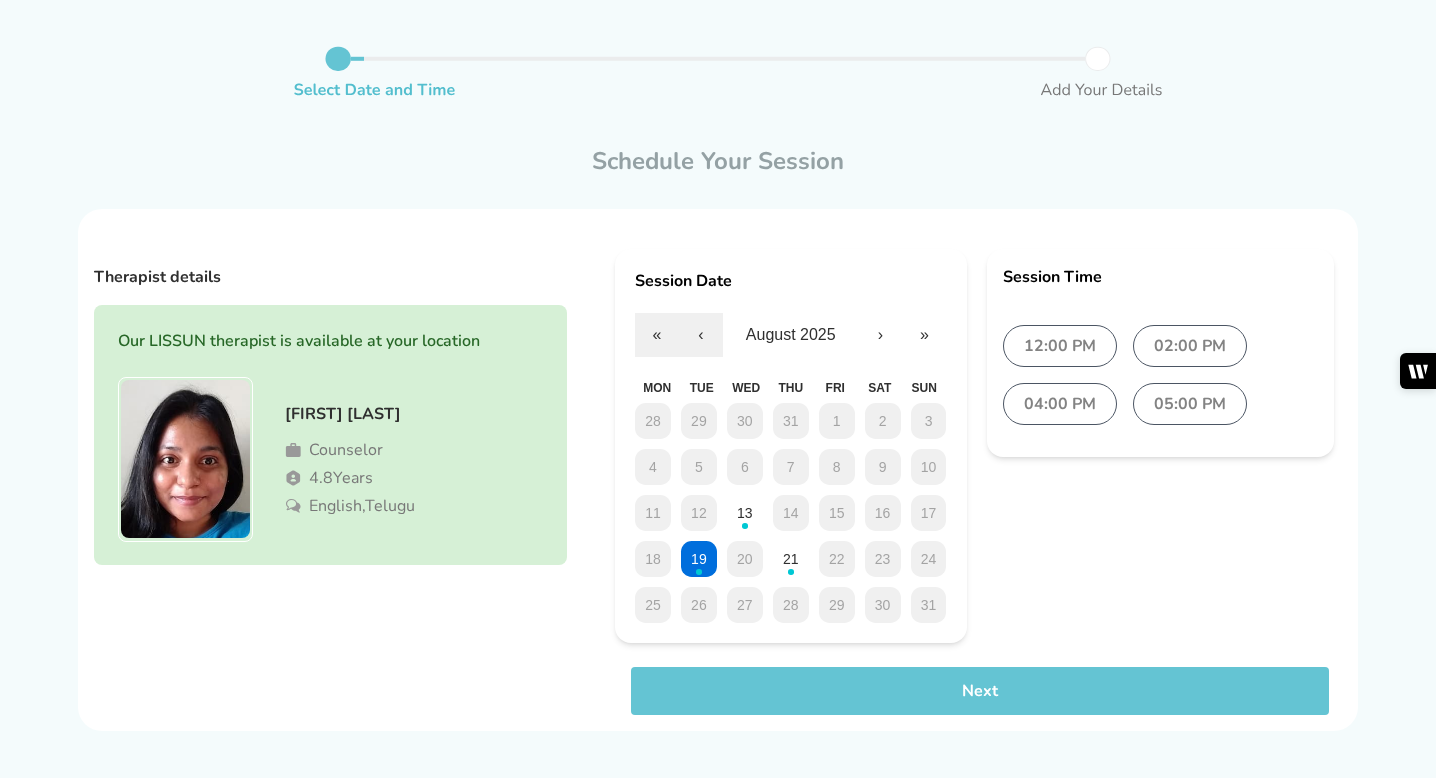 click on "05:00 PM" at bounding box center (1190, 404) 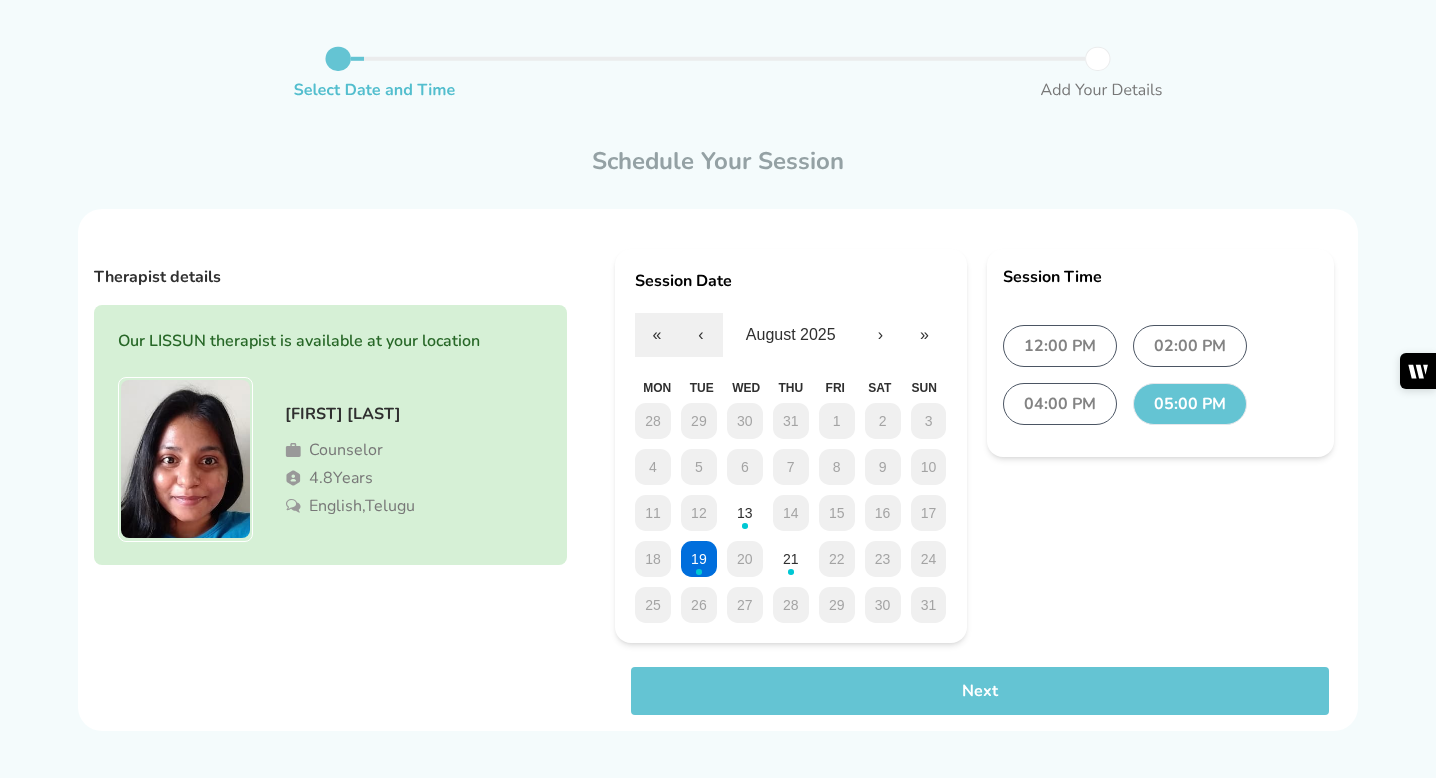 click on "Next" at bounding box center (980, 691) 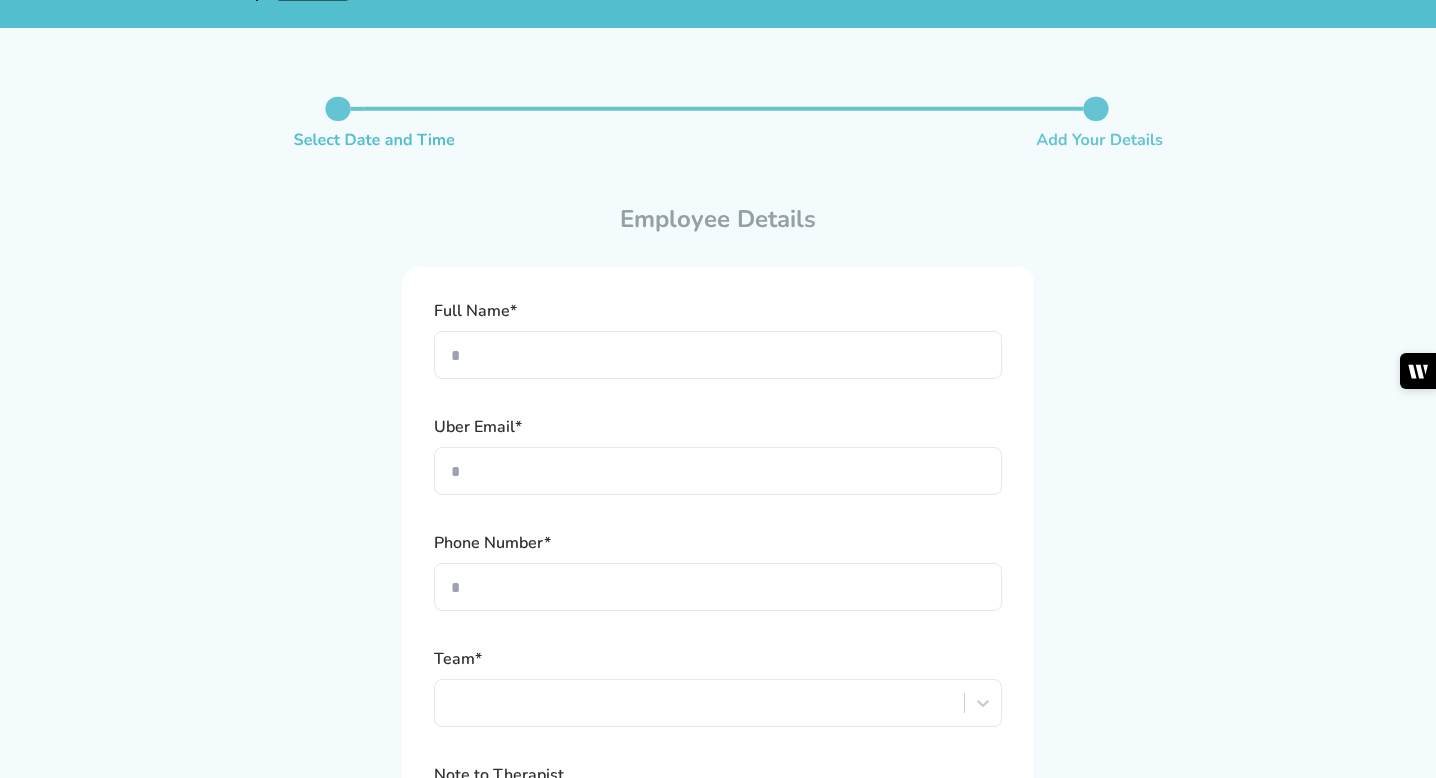 scroll, scrollTop: 0, scrollLeft: 0, axis: both 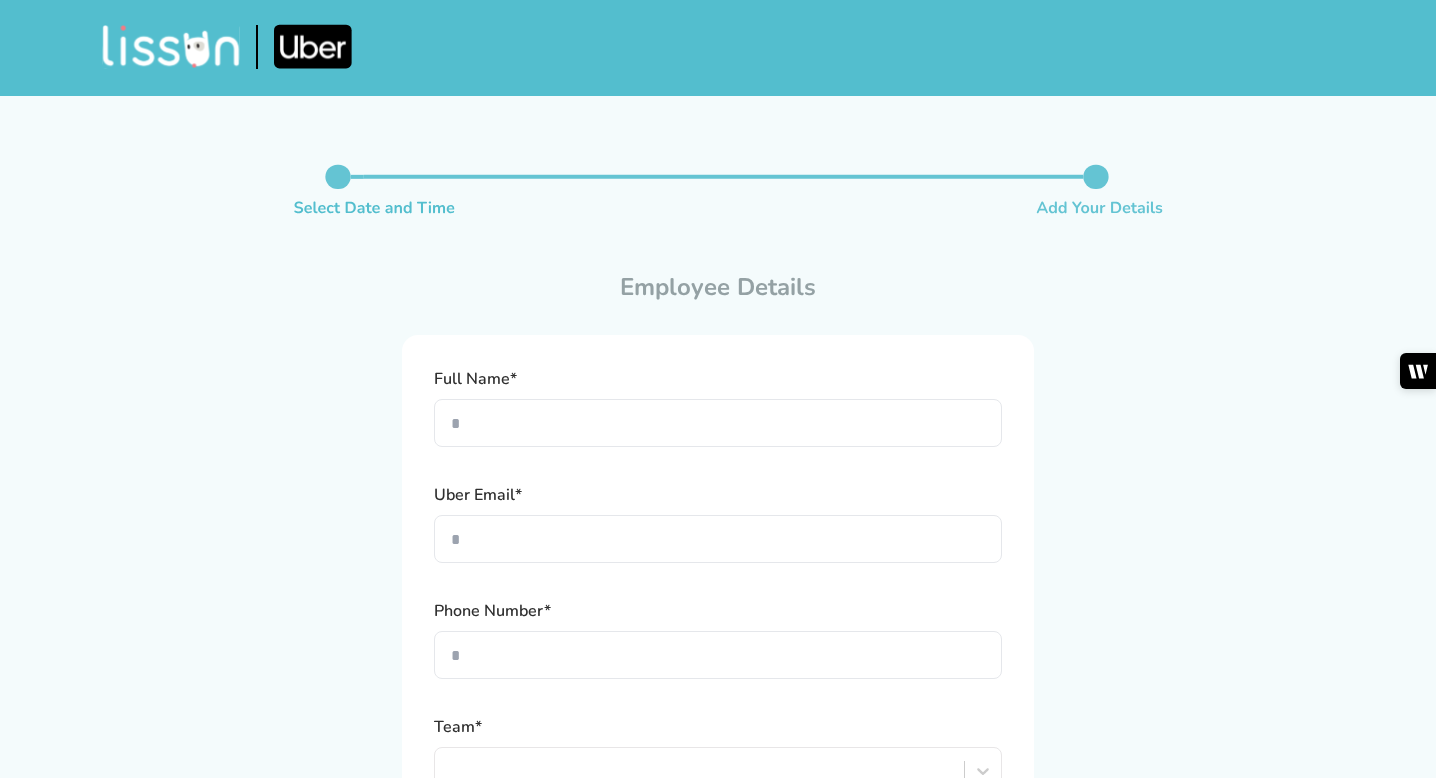 click at bounding box center (718, 423) 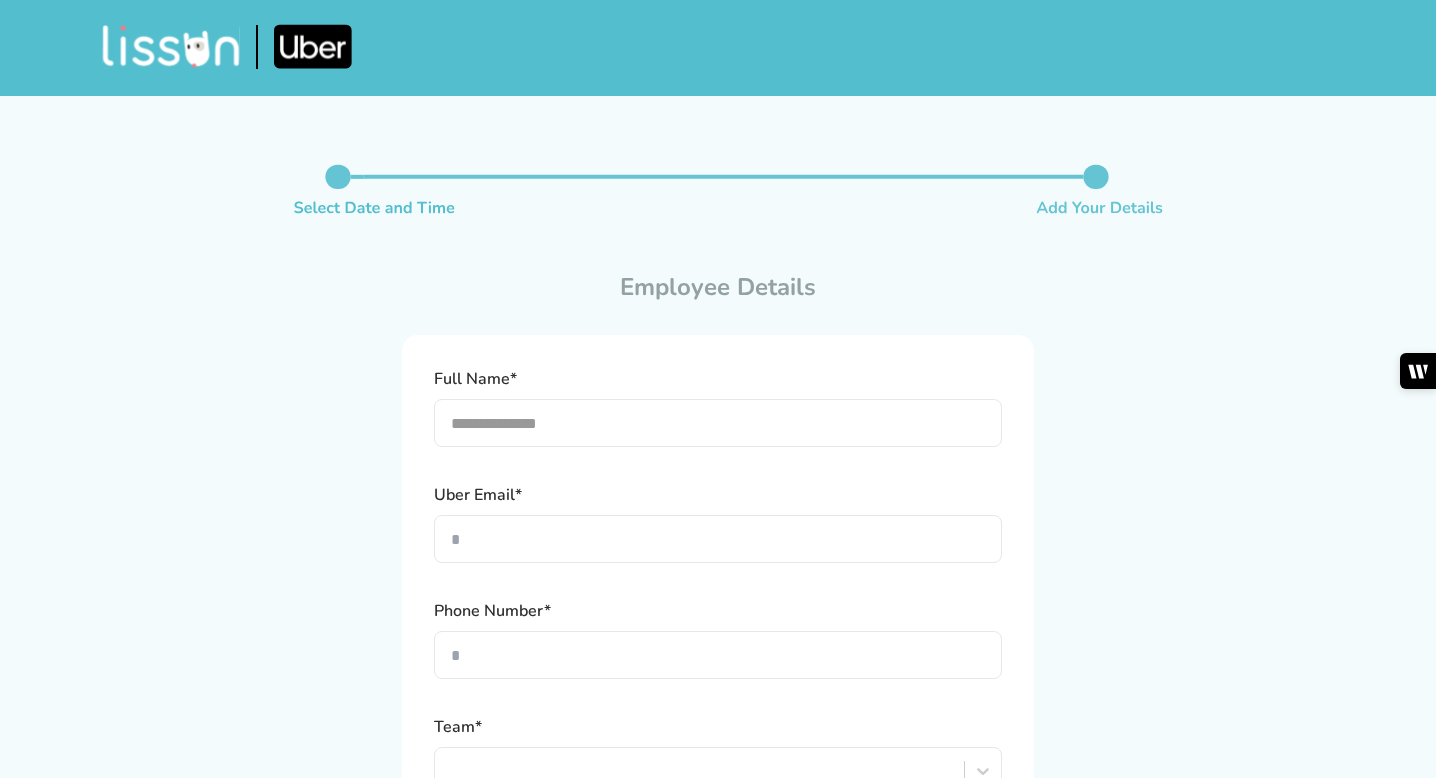 click at bounding box center [718, 539] 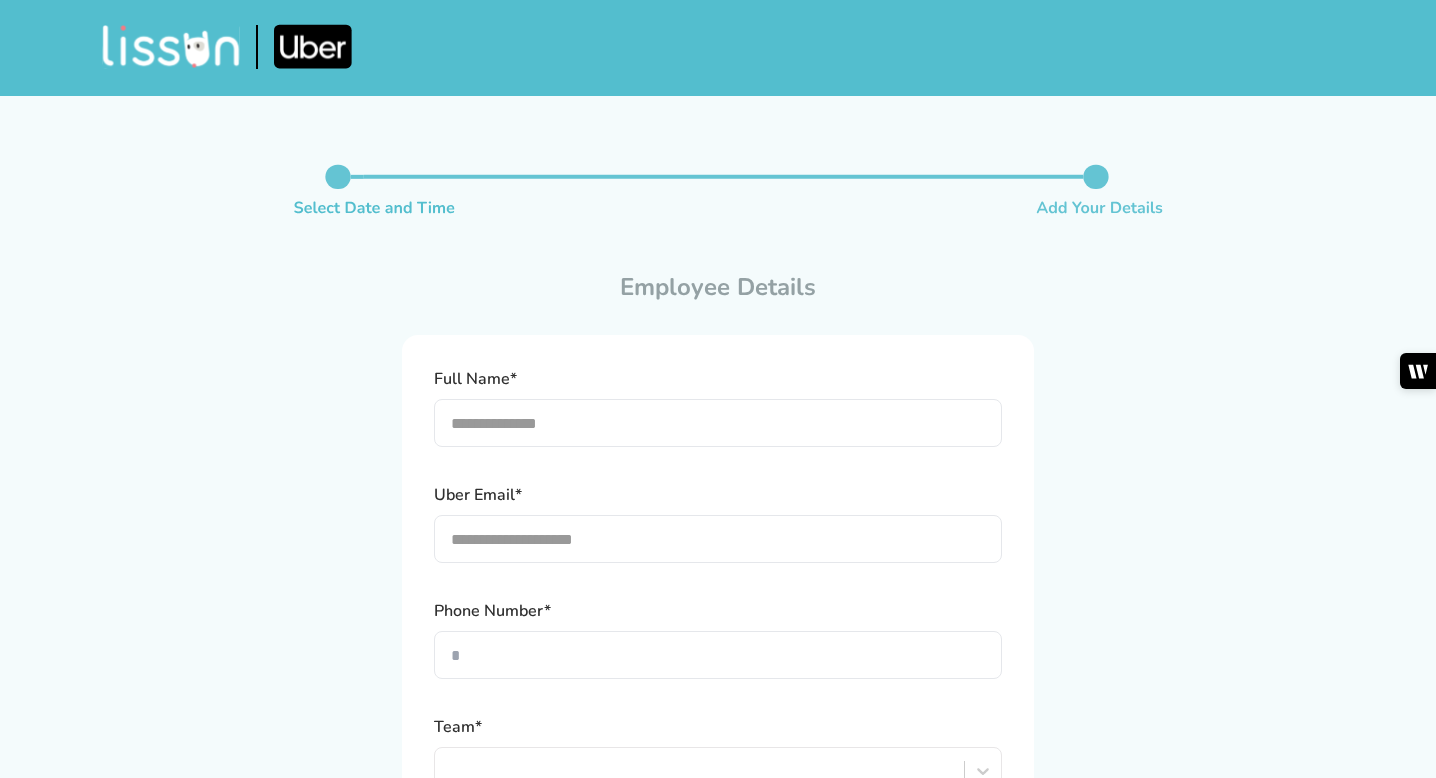type on "**********" 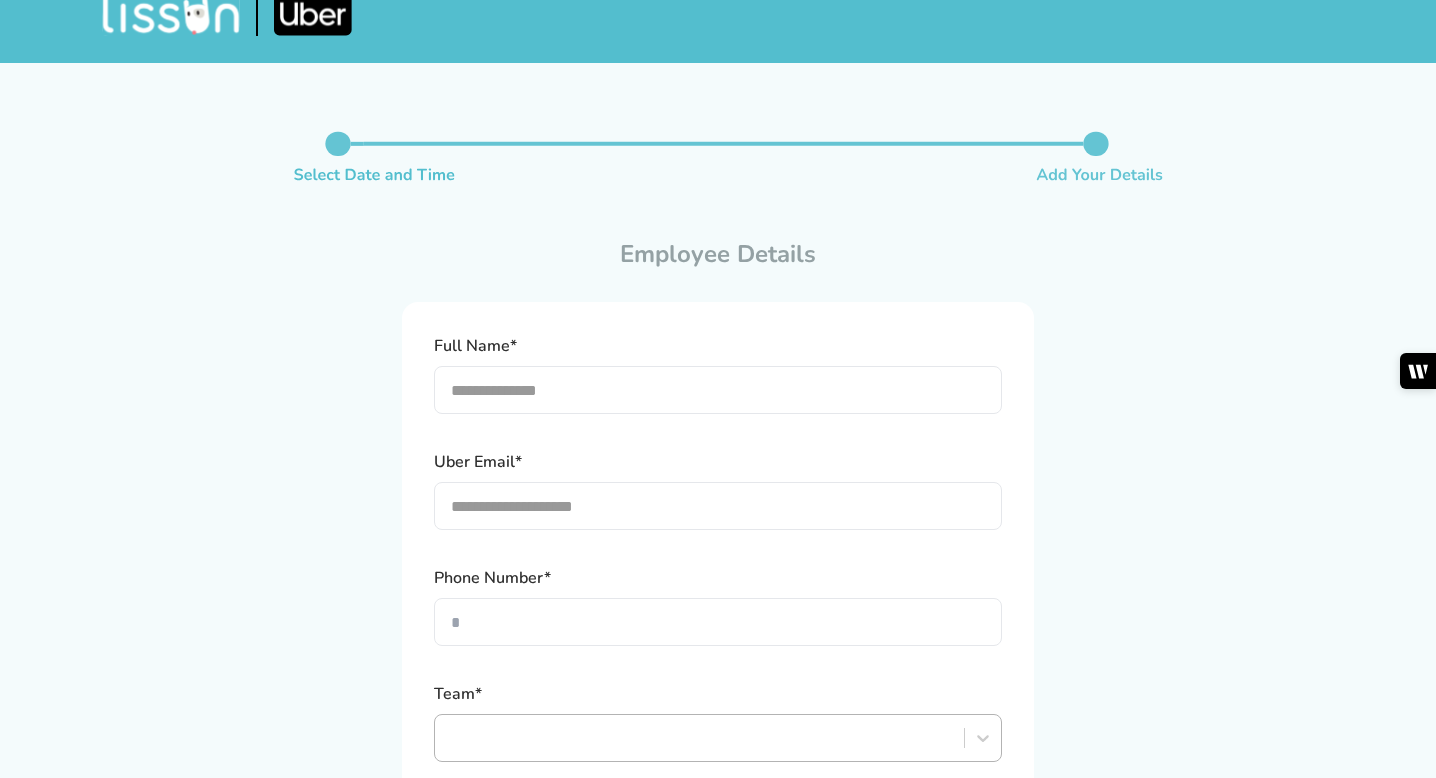click at bounding box center (699, 738) 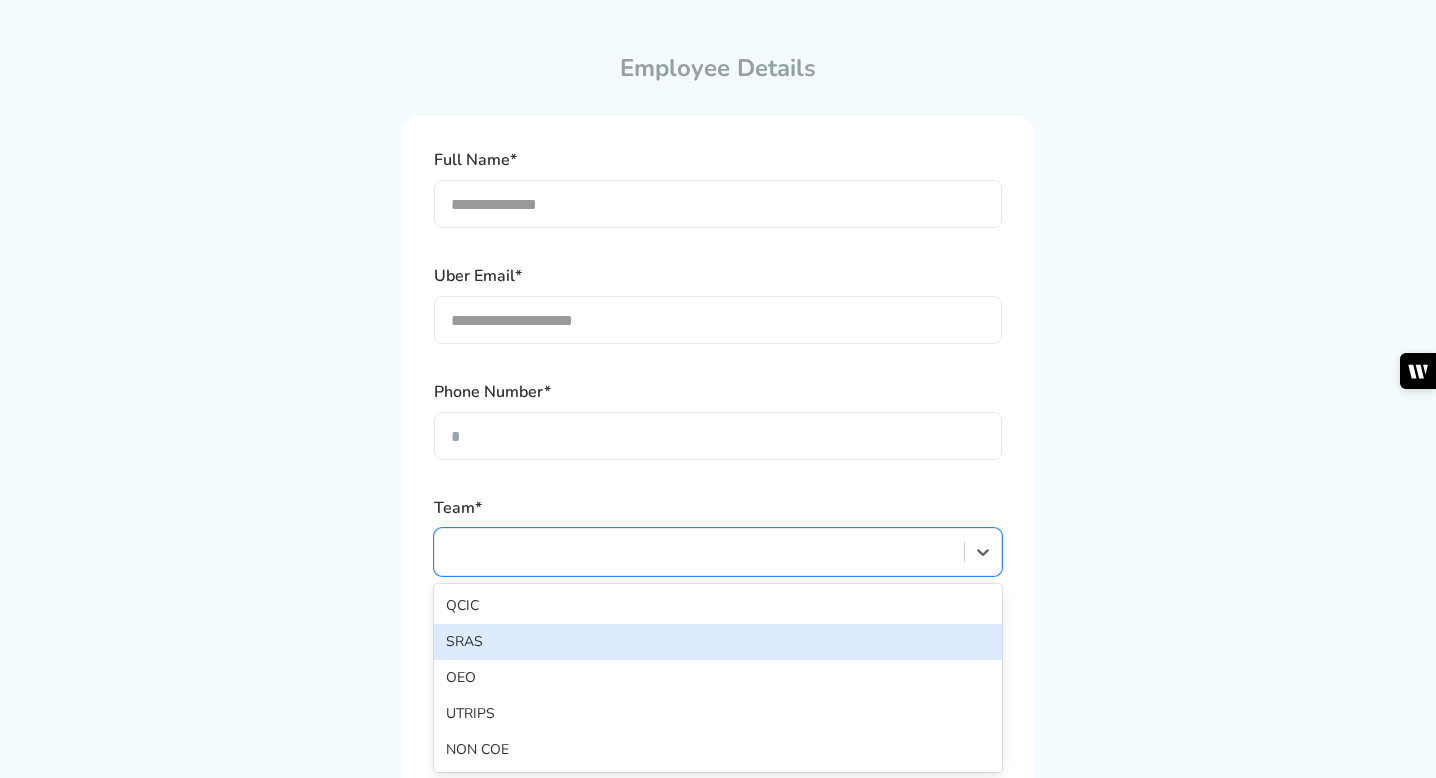scroll, scrollTop: 221, scrollLeft: 0, axis: vertical 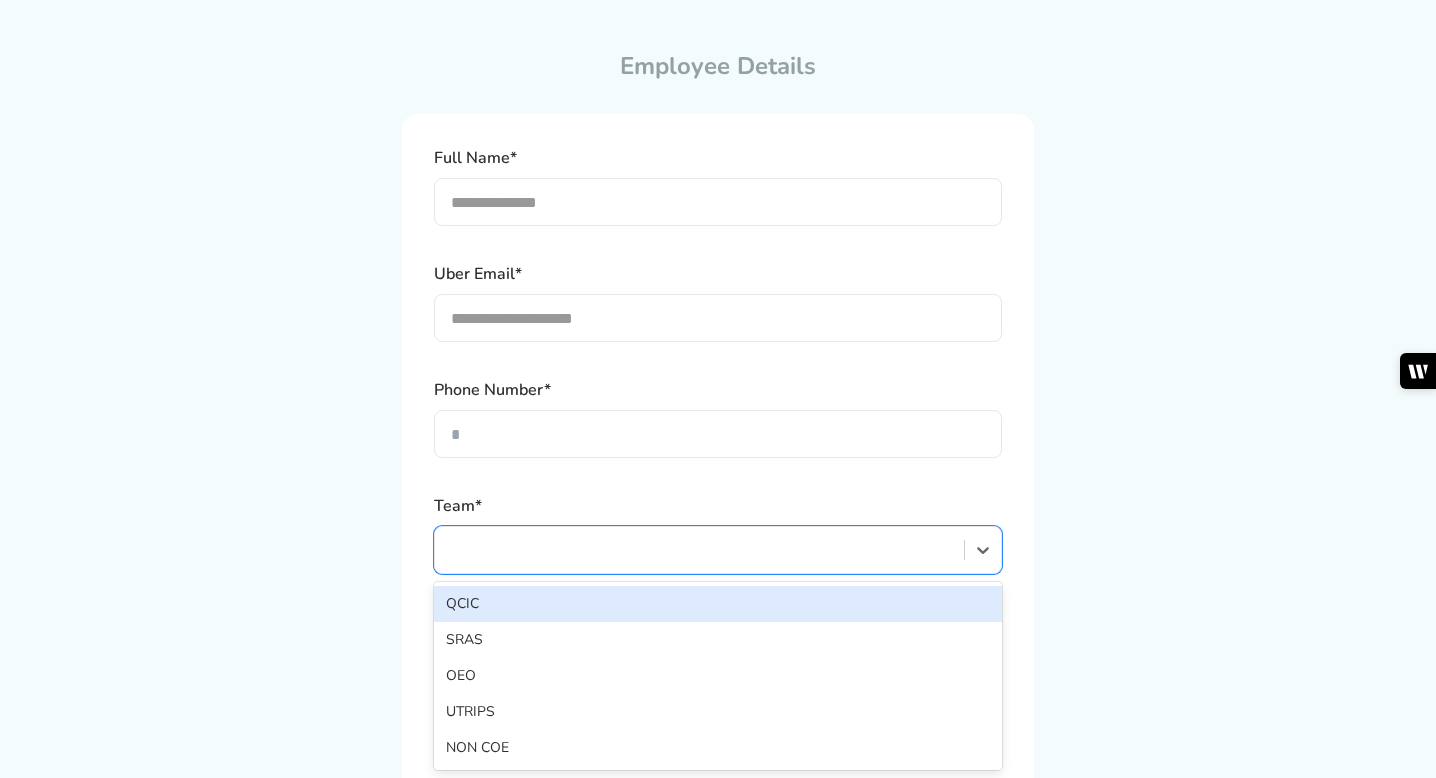 click on "QCIC" at bounding box center [718, 604] 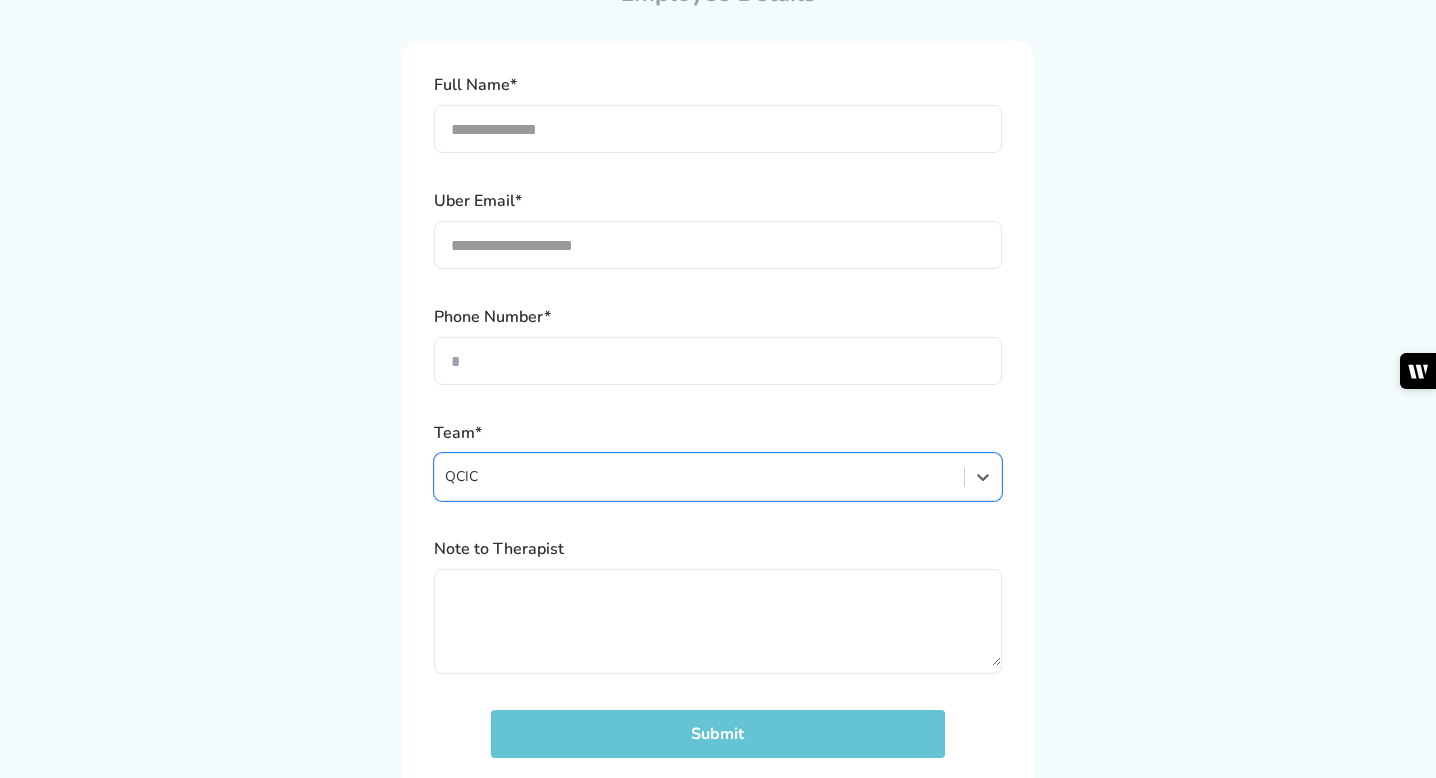 scroll, scrollTop: 309, scrollLeft: 0, axis: vertical 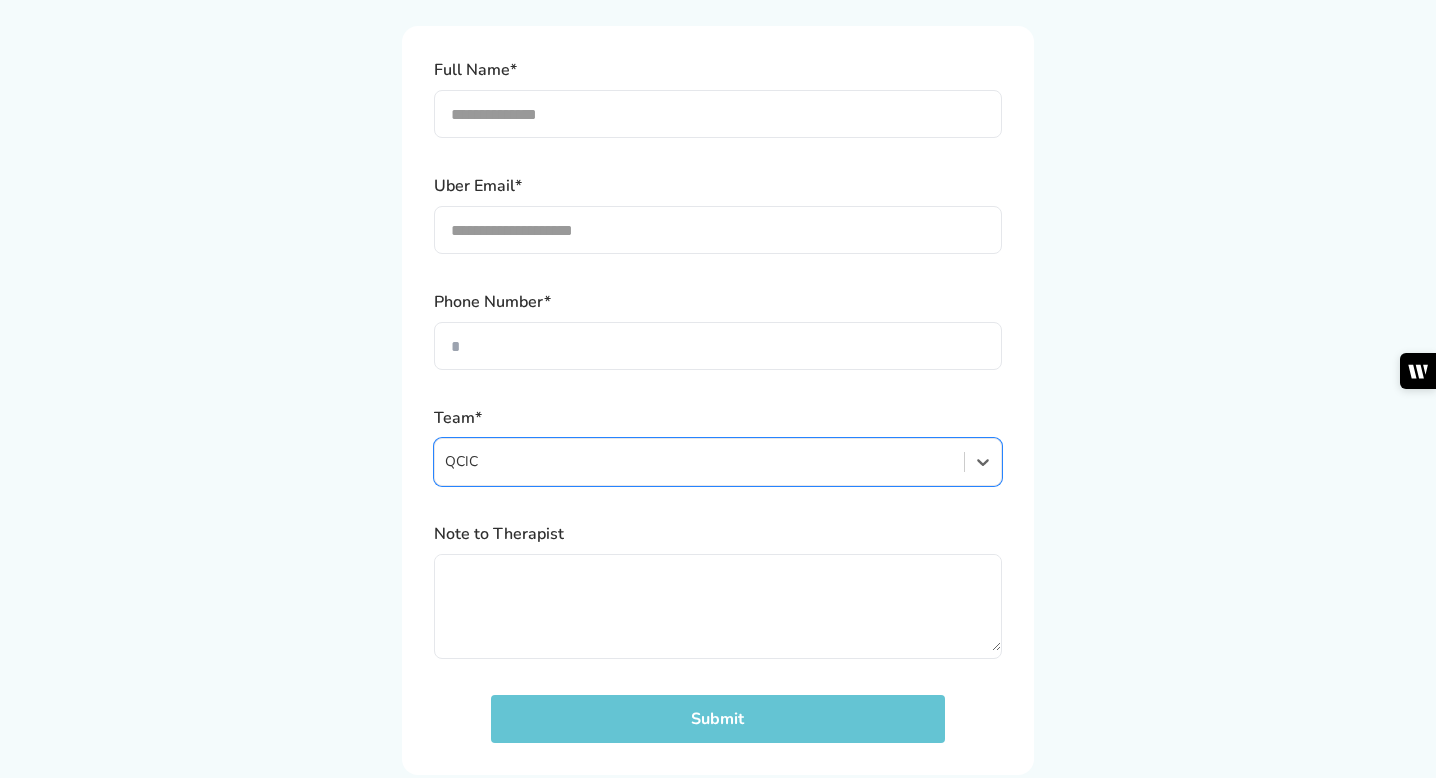 click on "Submit" at bounding box center (718, 719) 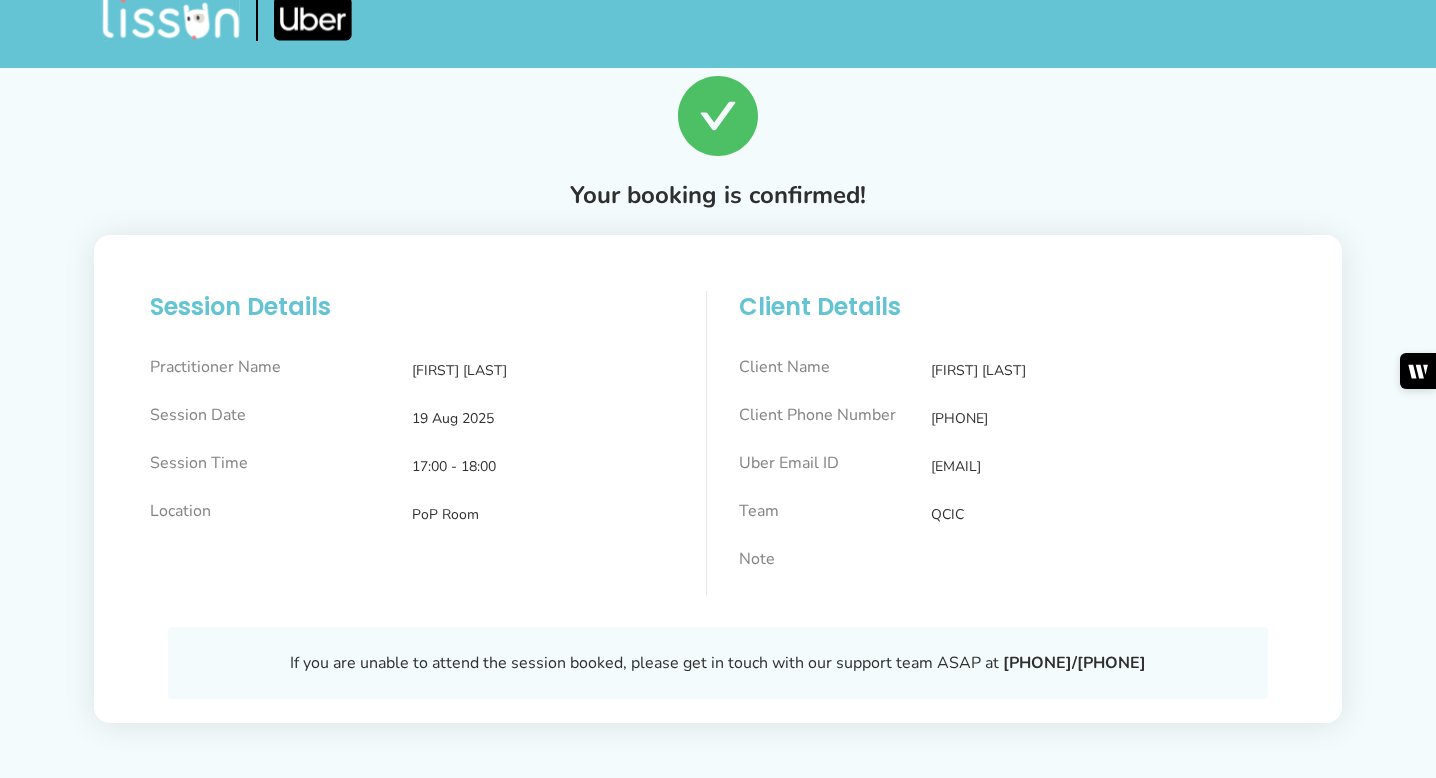 scroll, scrollTop: 0, scrollLeft: 0, axis: both 